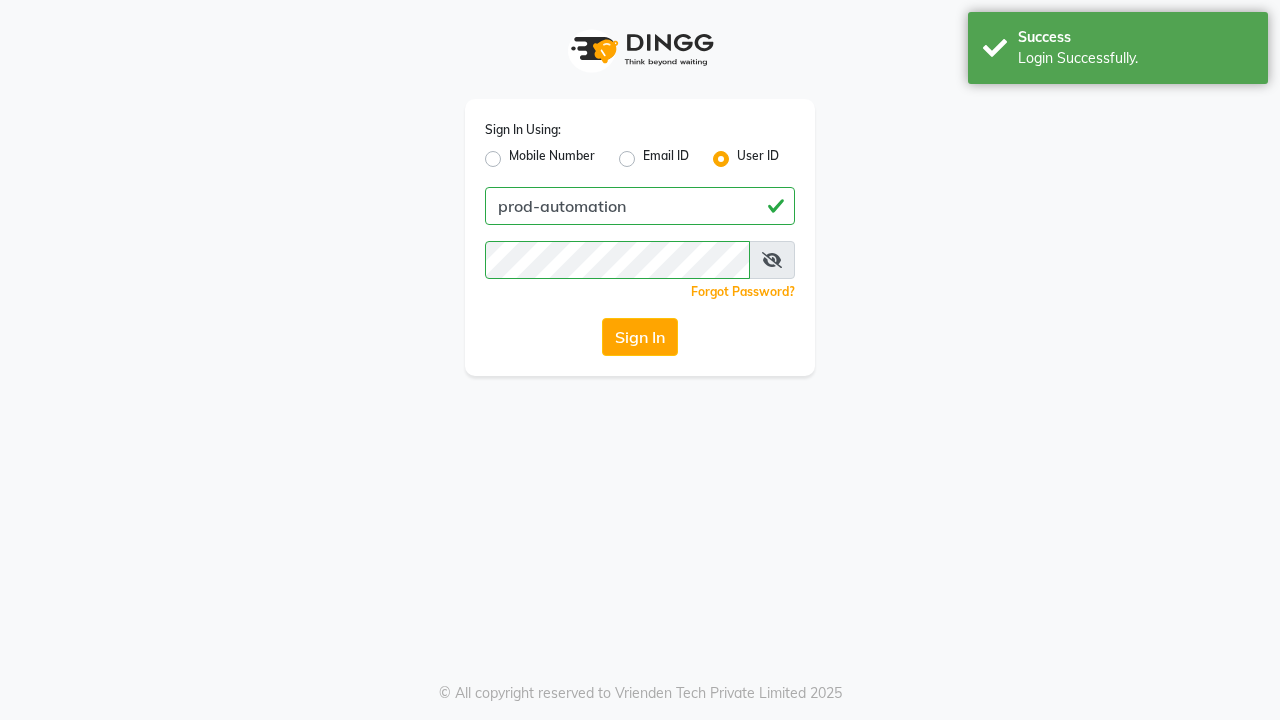 scroll, scrollTop: 0, scrollLeft: 0, axis: both 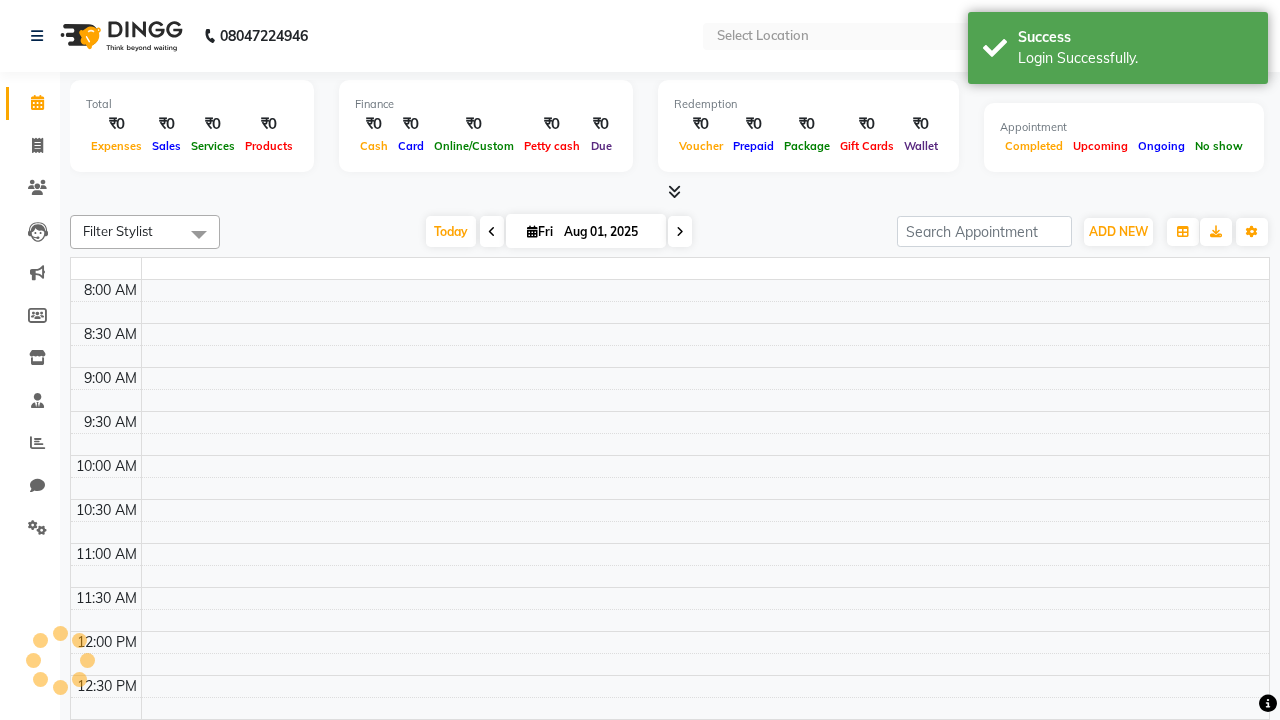 select on "en" 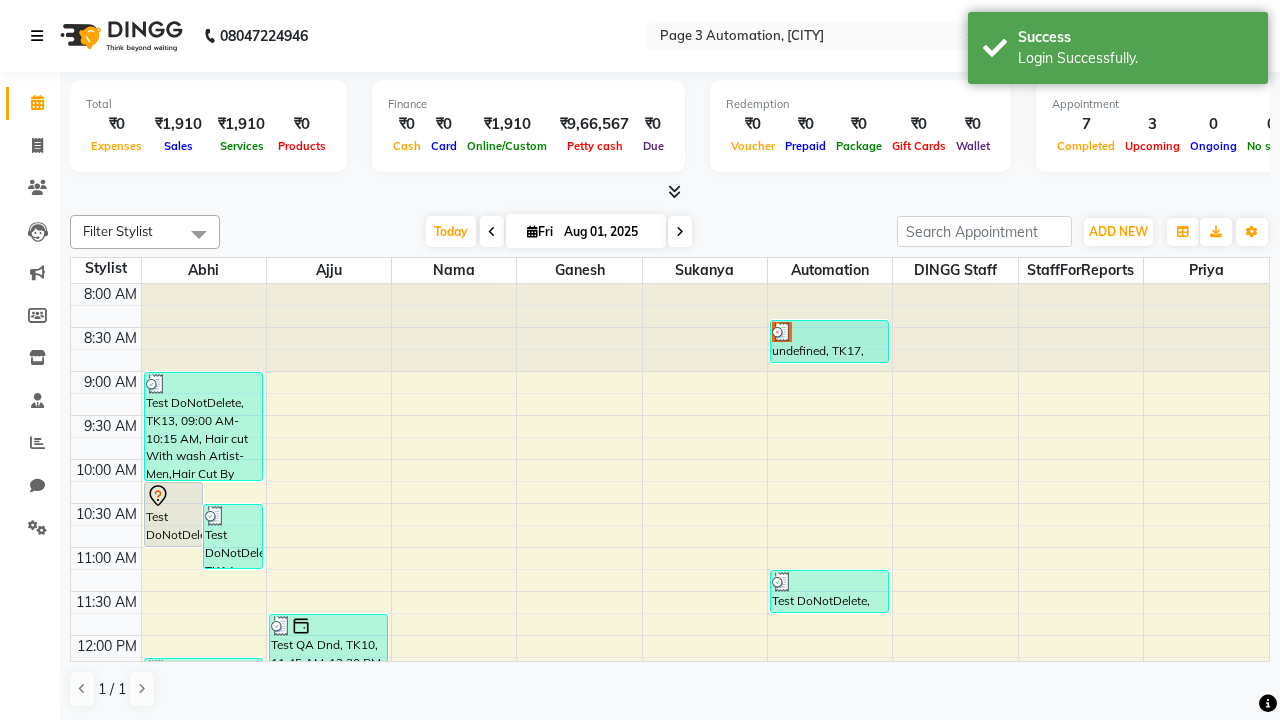click at bounding box center (37, 36) 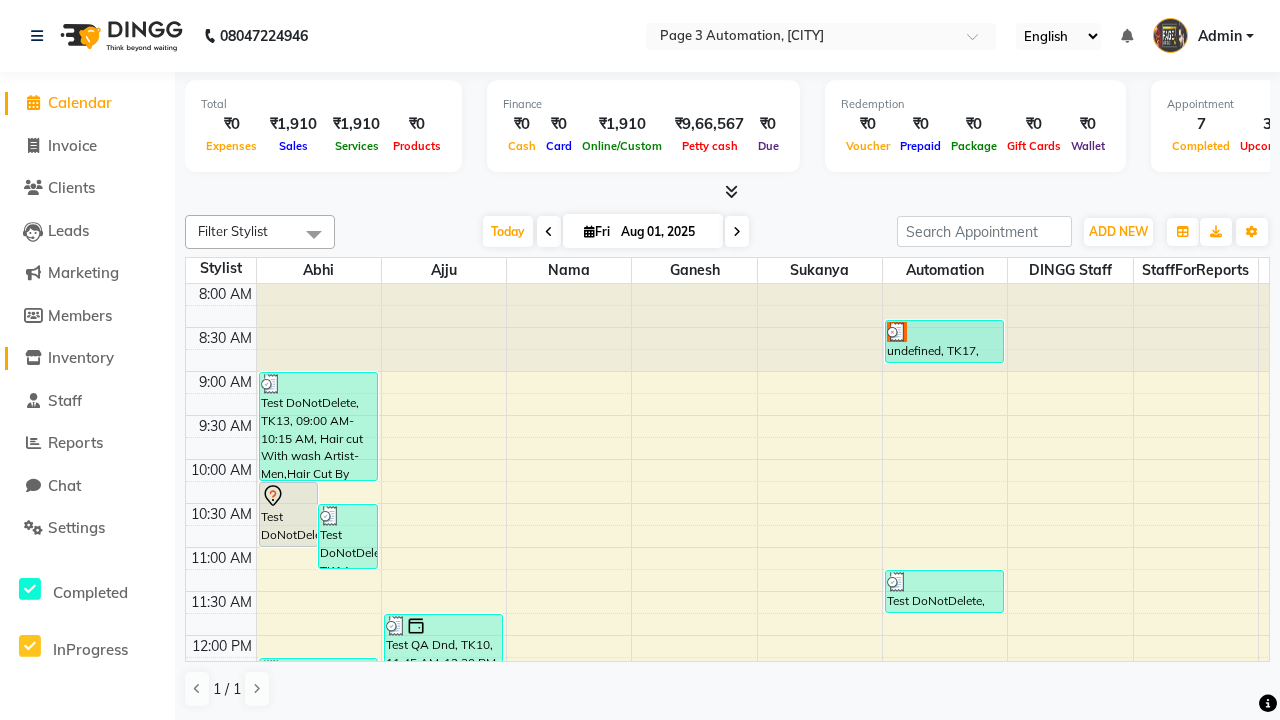 click on "Inventory" 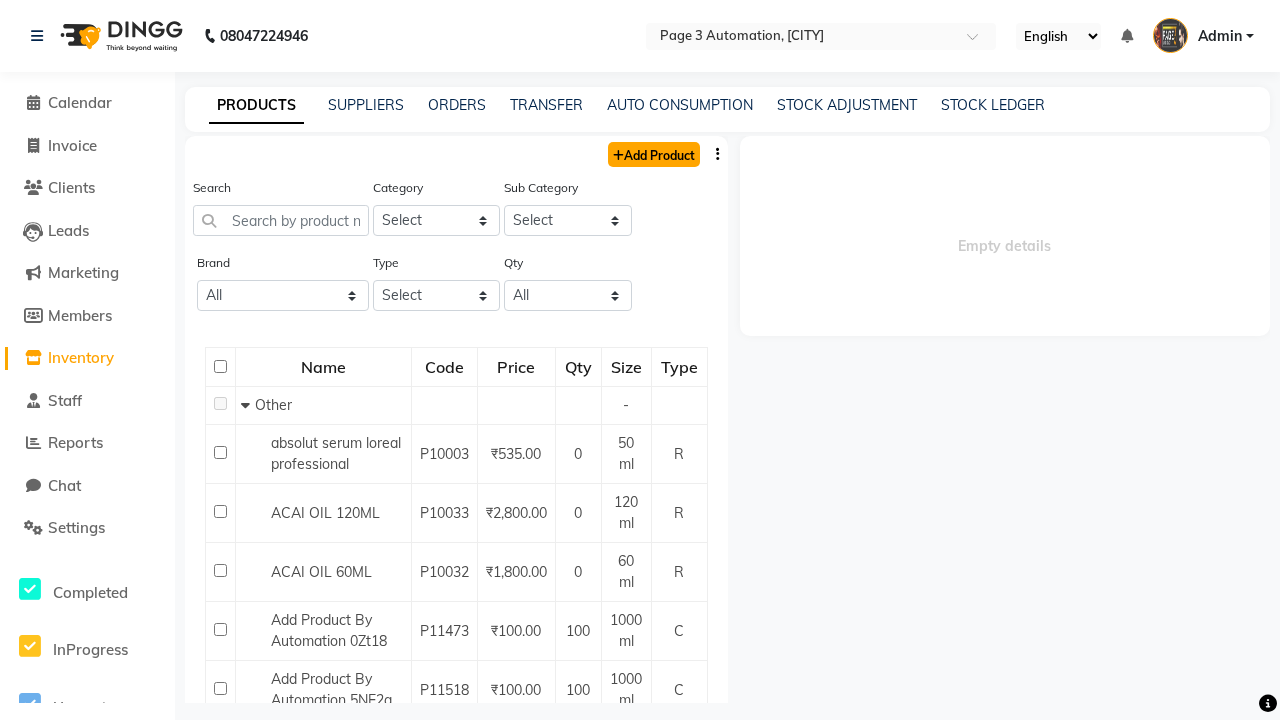 click on "Add Product" 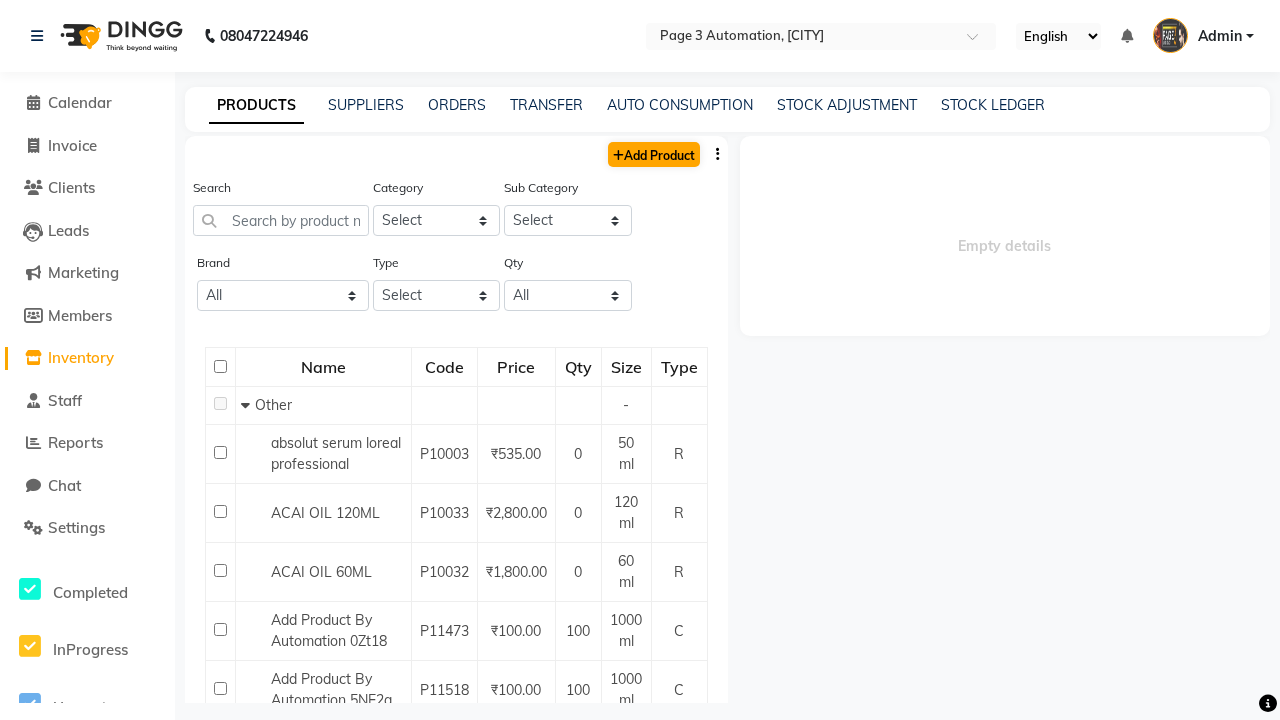 select on "true" 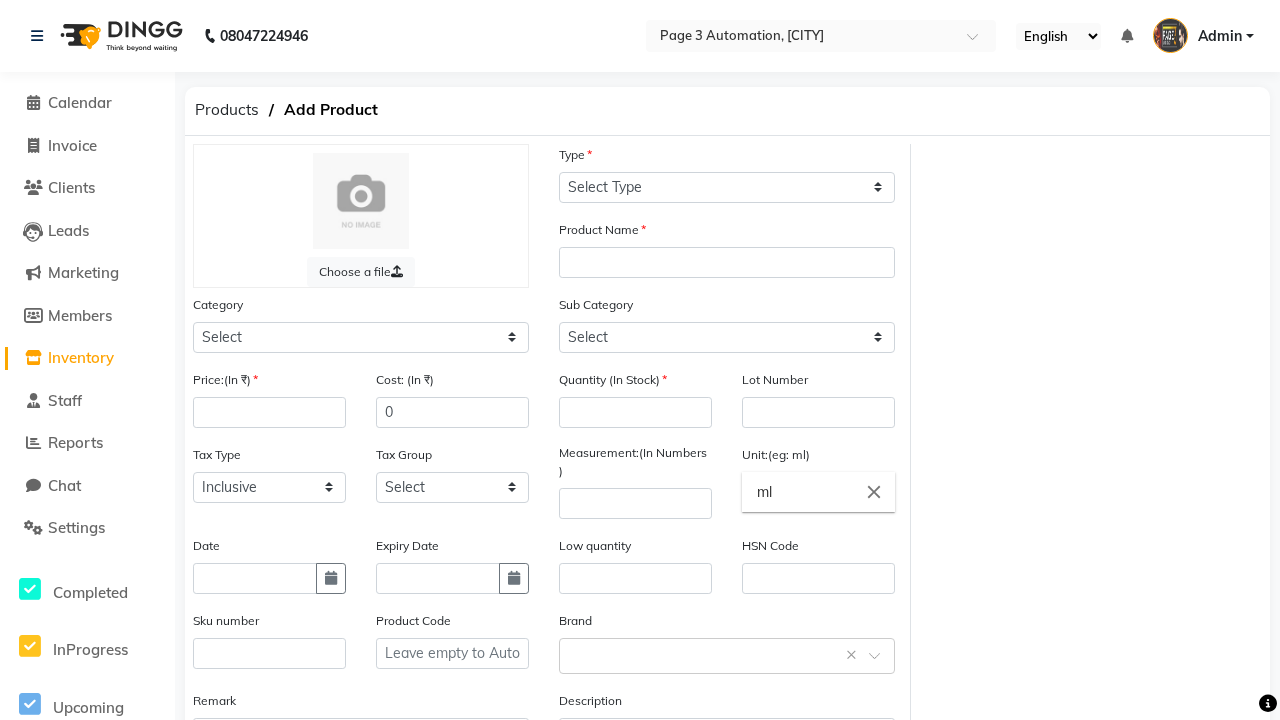 select on "C" 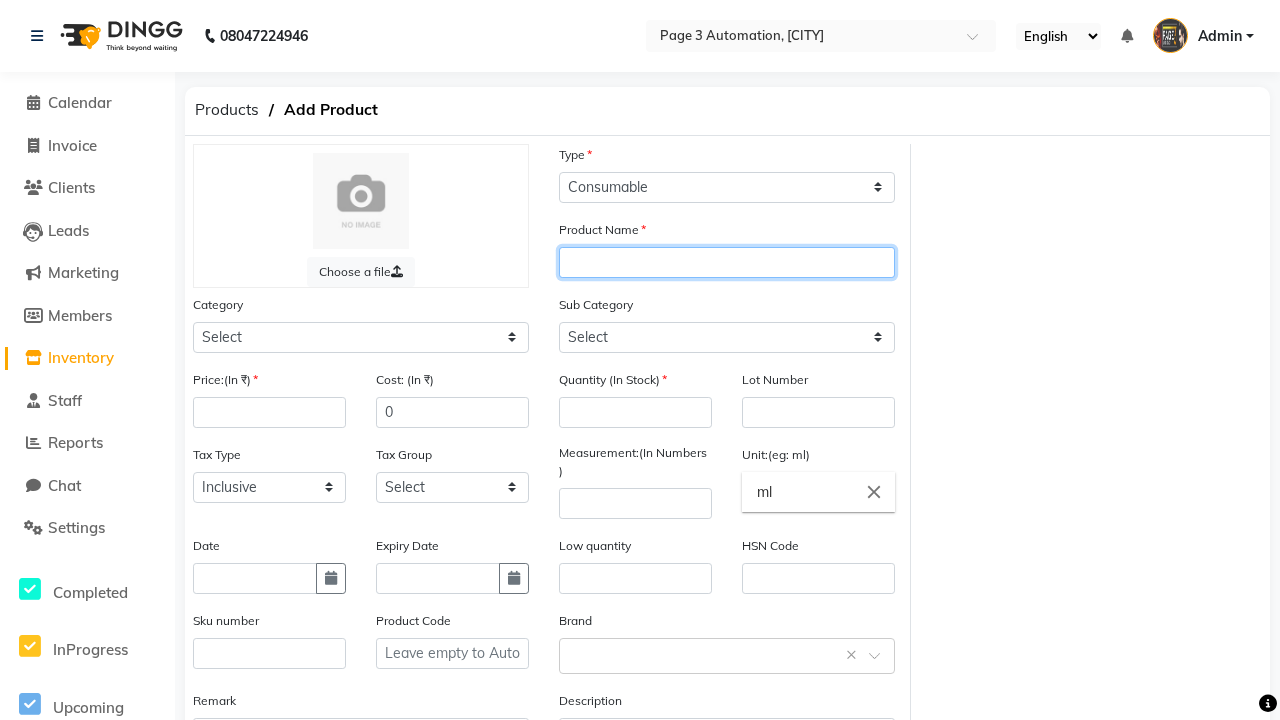 type on "Automation Product vMHGk" 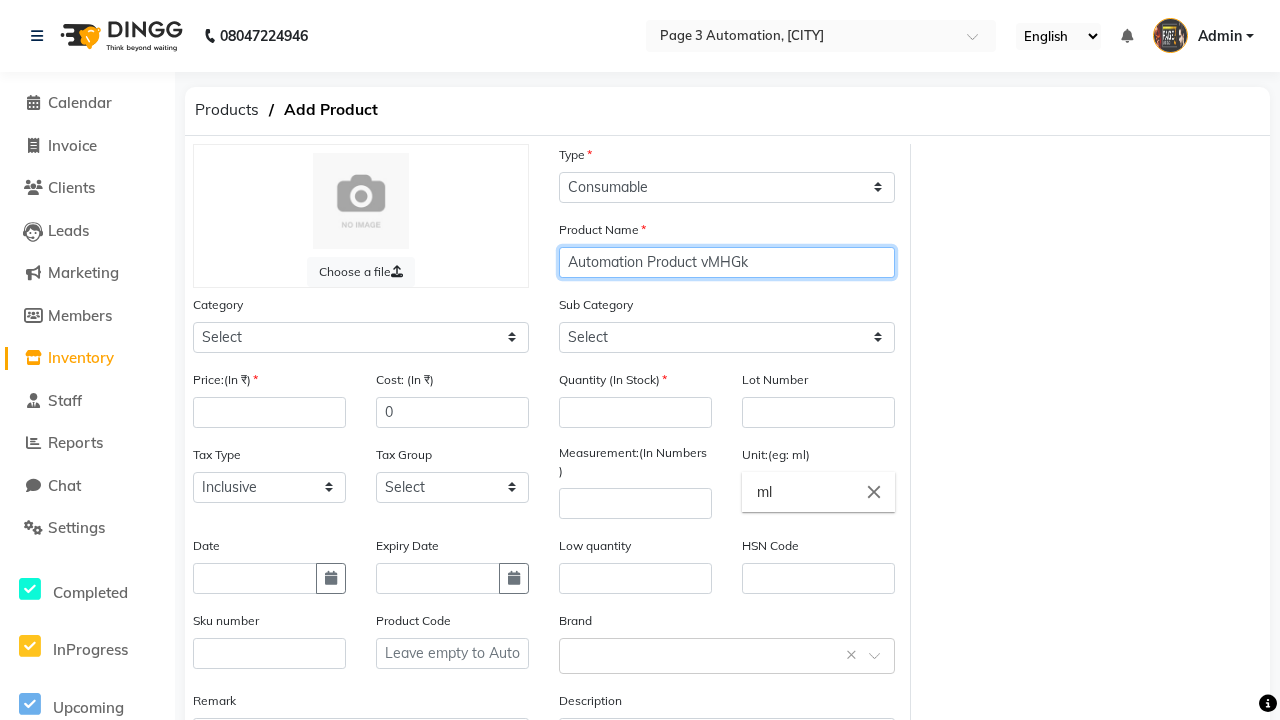 select on "1000" 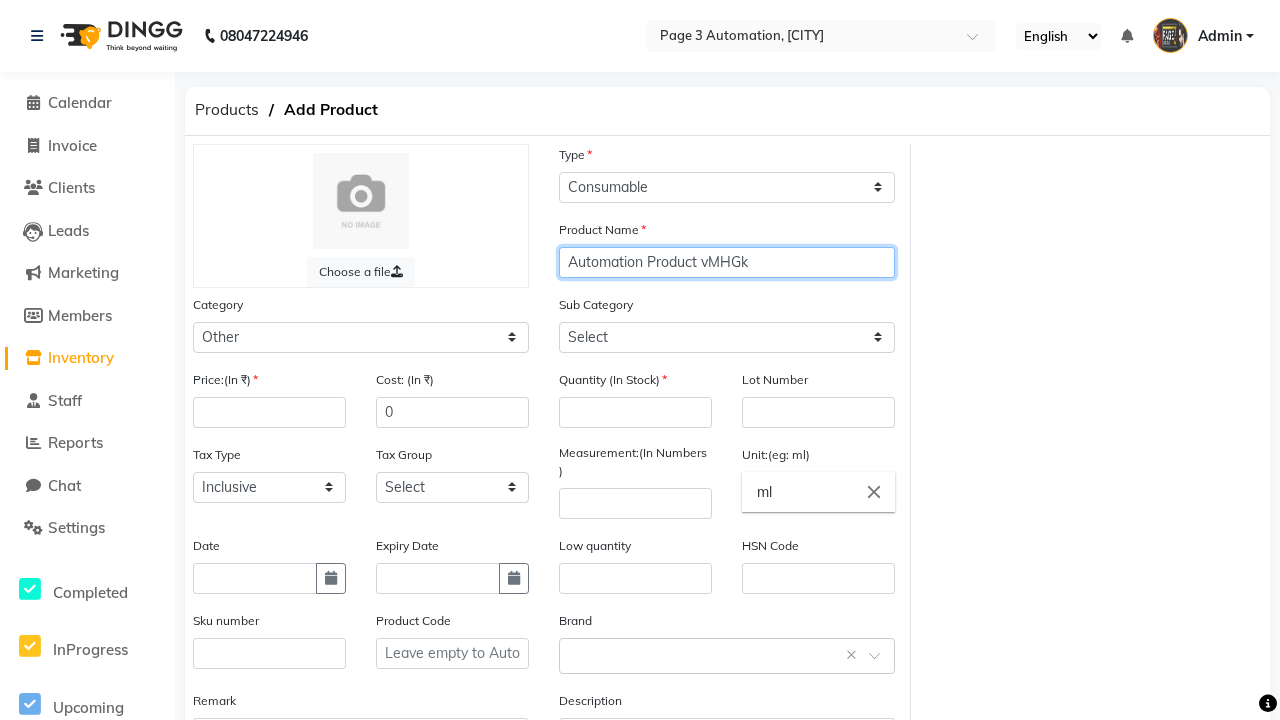type on "Automation Product vMHGk" 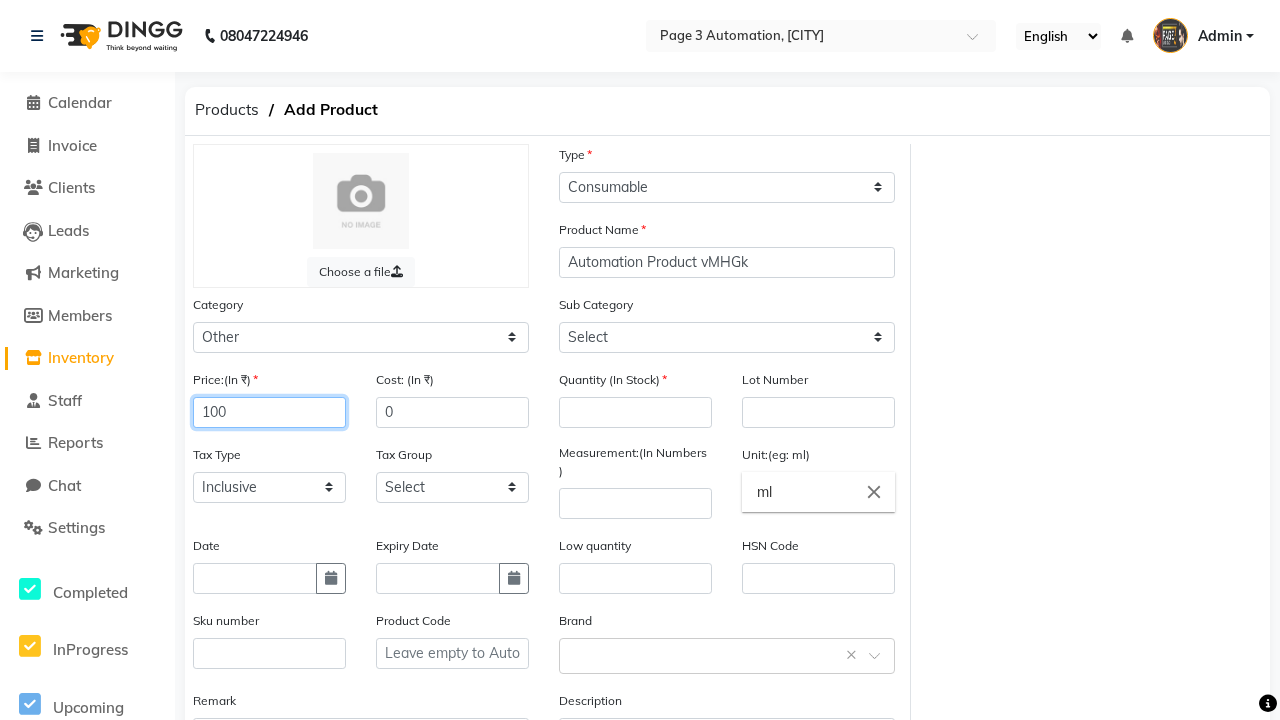 type on "100" 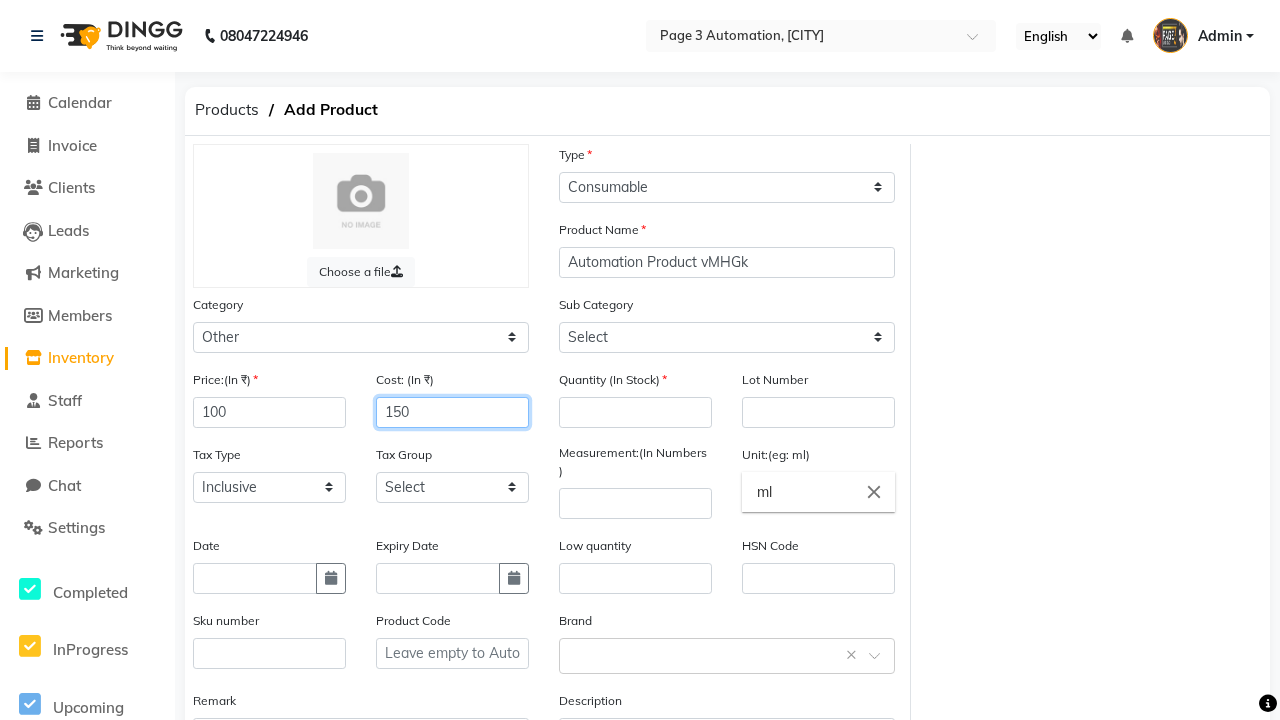 type on "150" 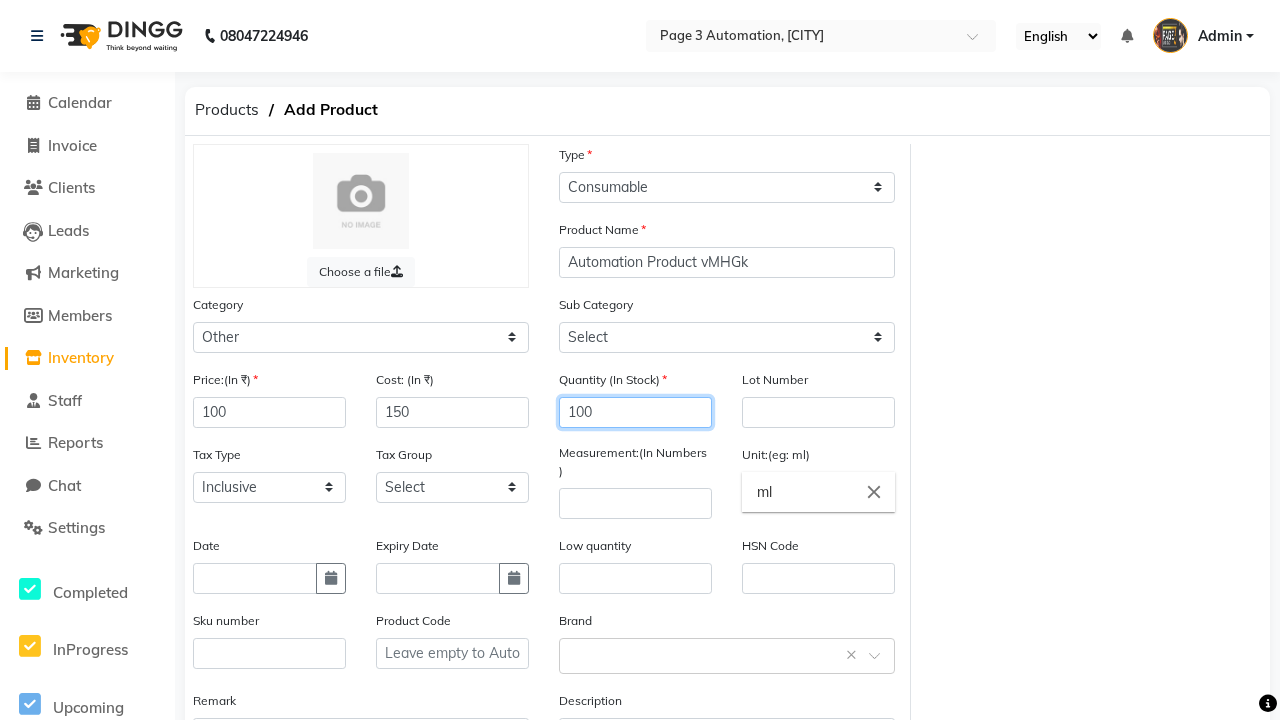 type on "100" 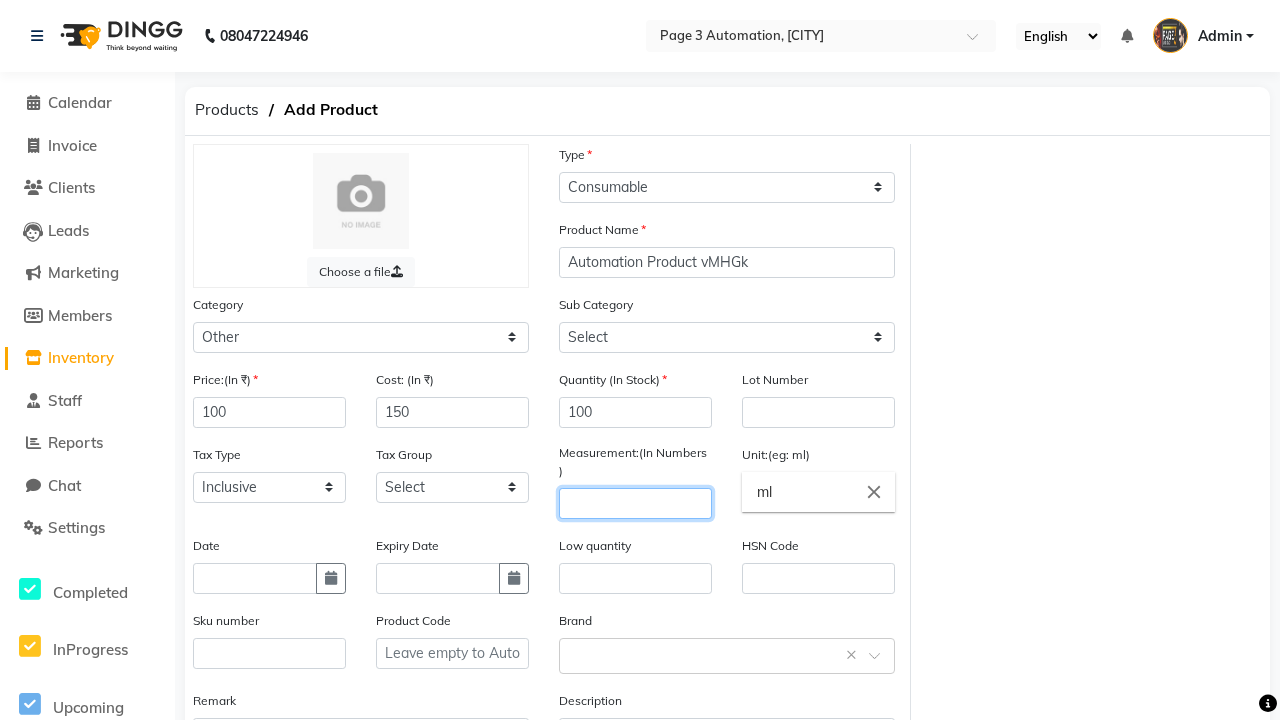 select on "1002" 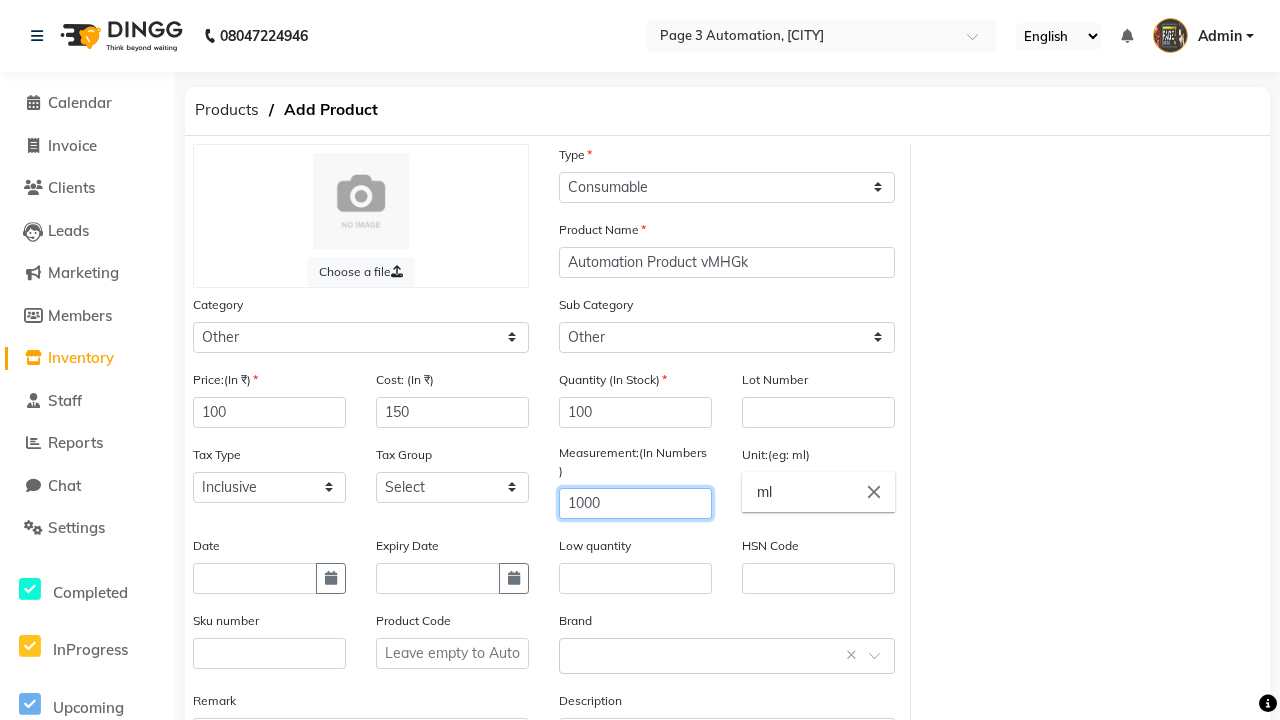 type on "1000" 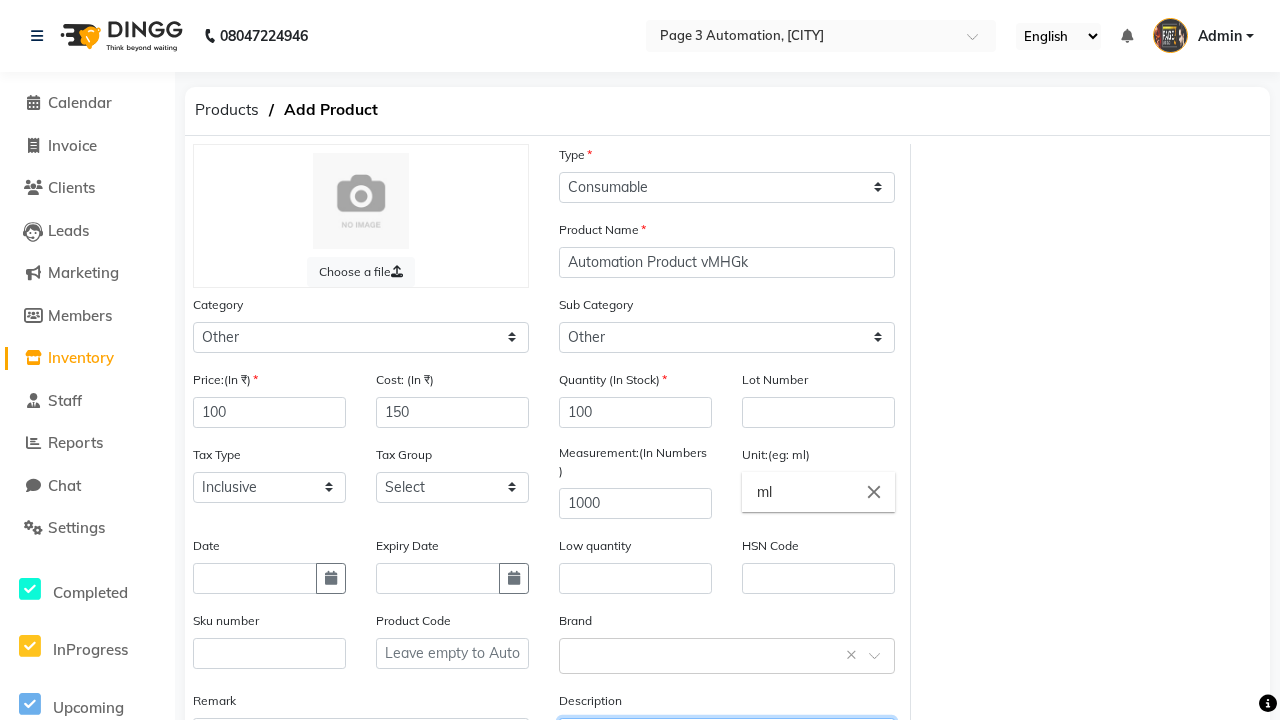 type on "This Product is Created by Automation" 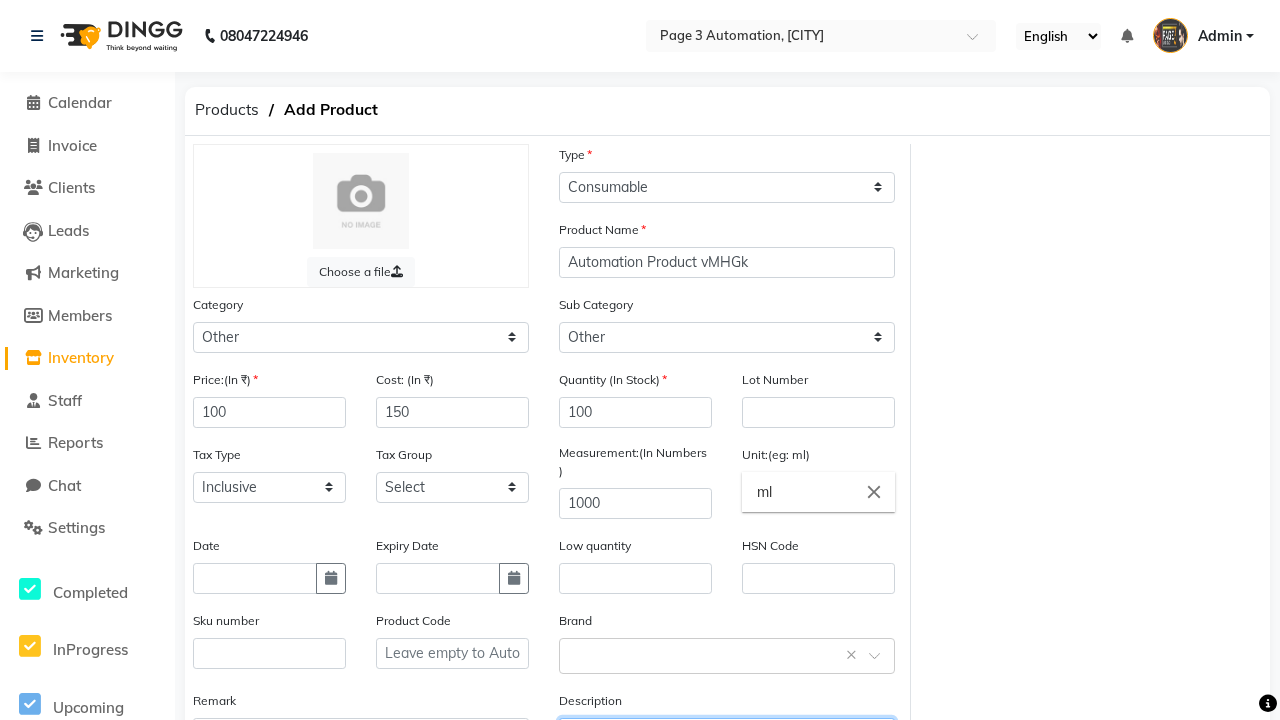 scroll, scrollTop: 22, scrollLeft: 0, axis: vertical 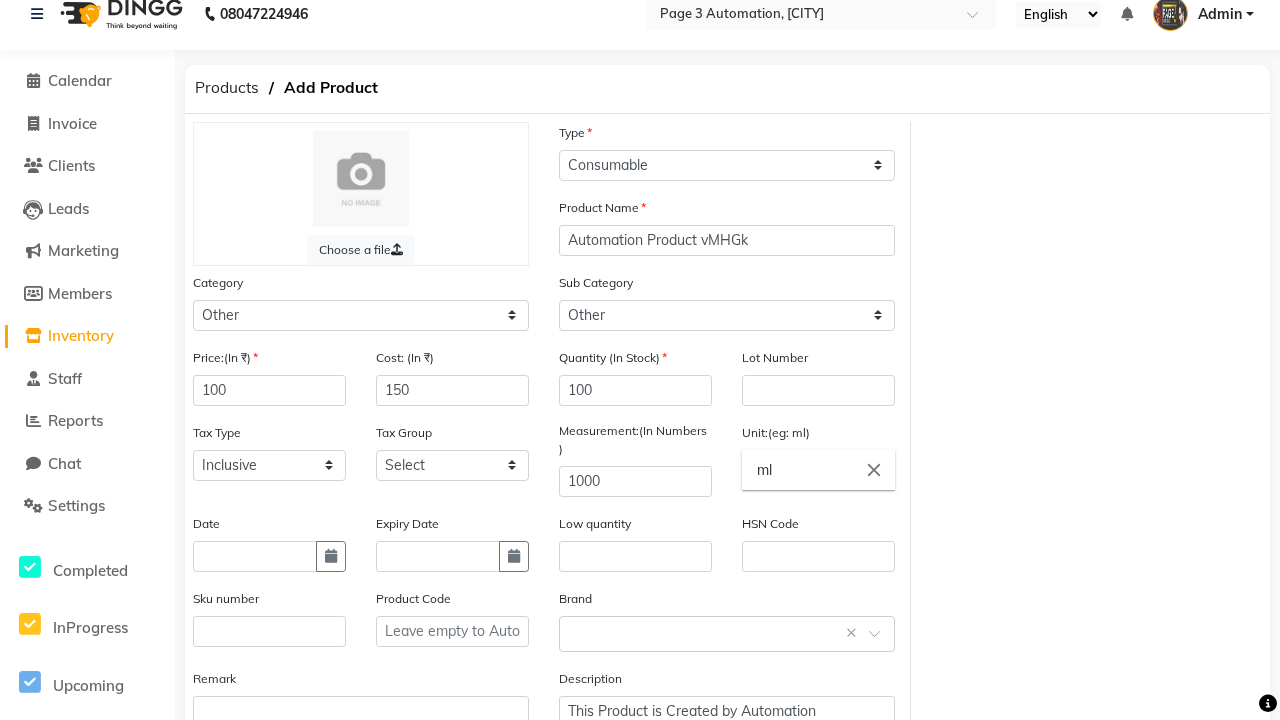 click on "Save" 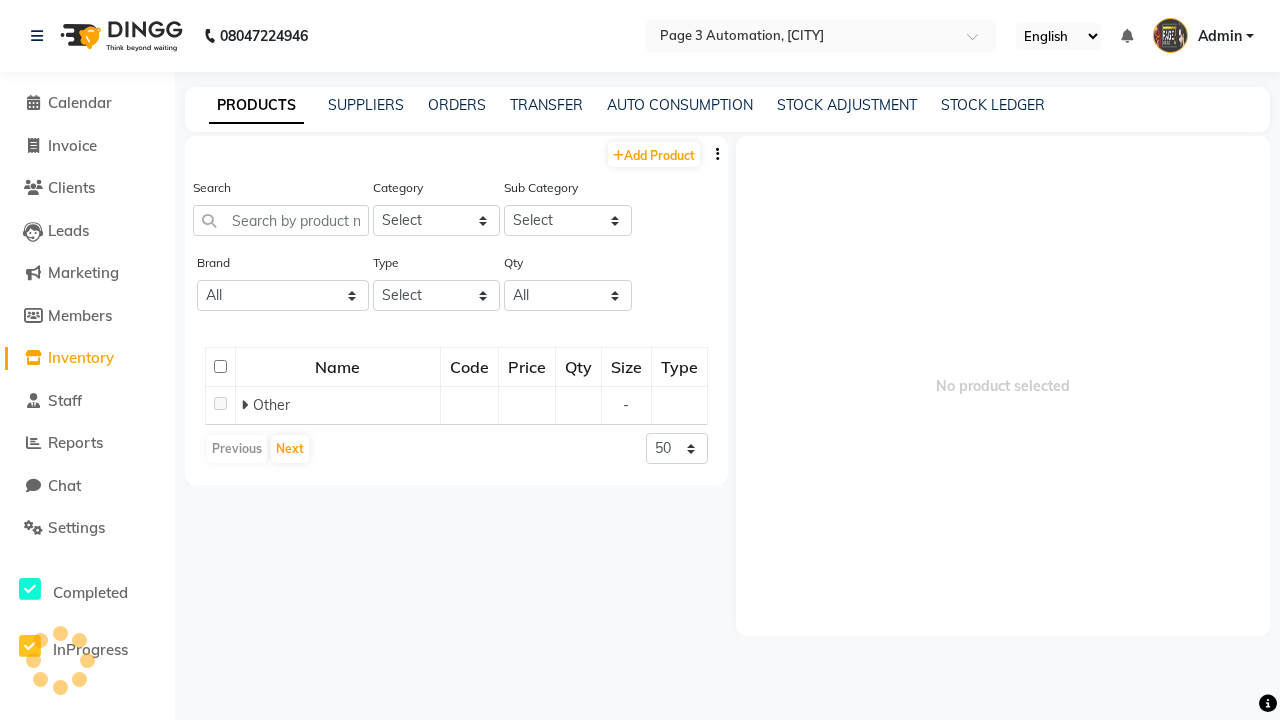 scroll, scrollTop: 0, scrollLeft: 0, axis: both 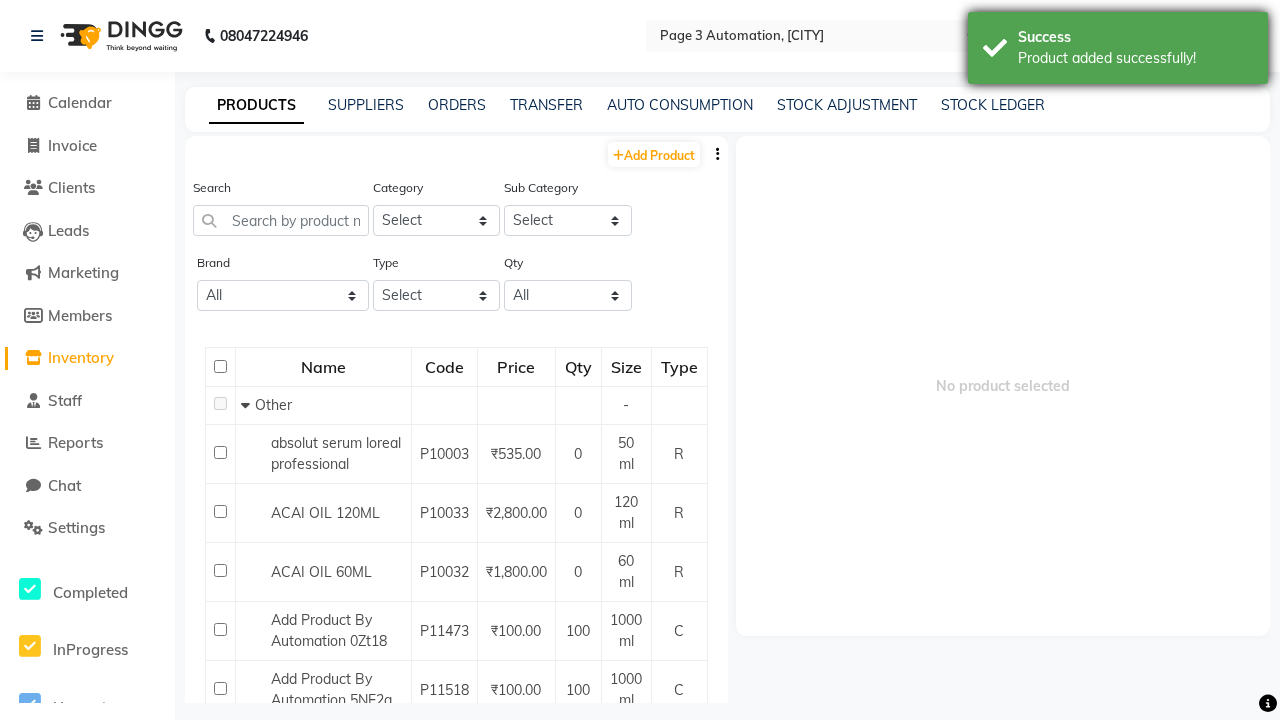 click on "Product added successfully!" at bounding box center (1135, 58) 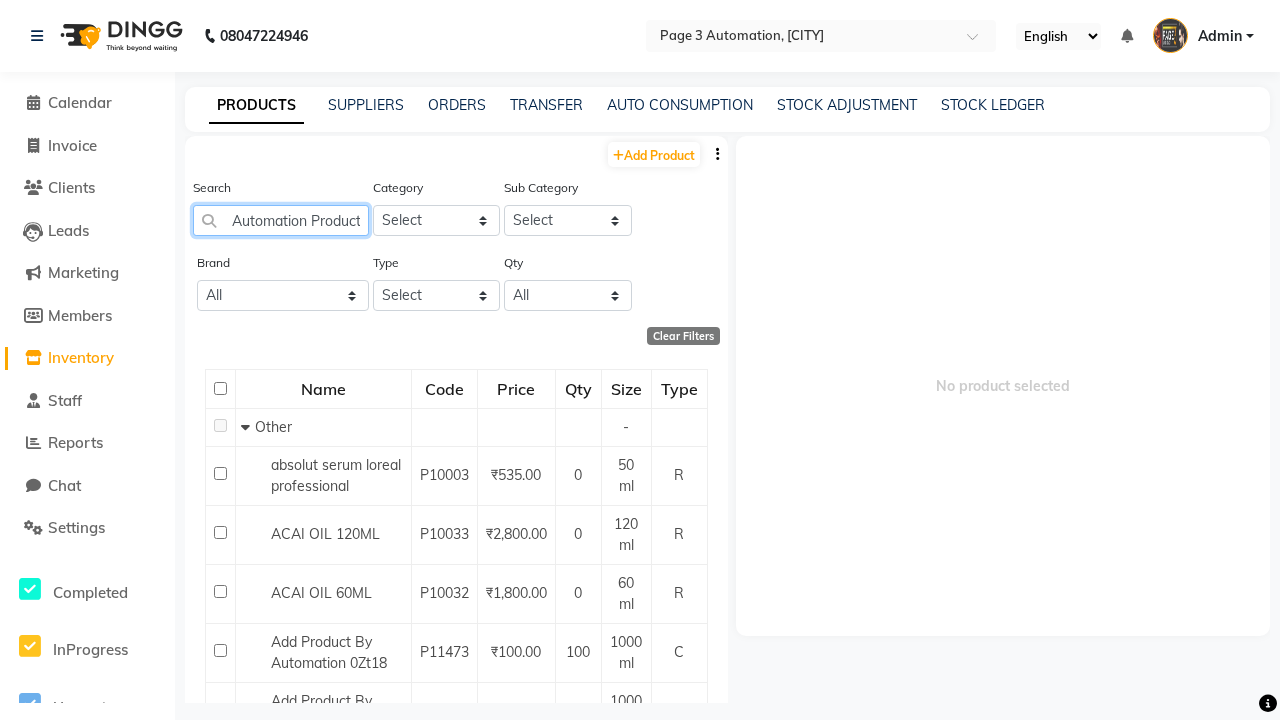 type on "Automation Product vMHGk" 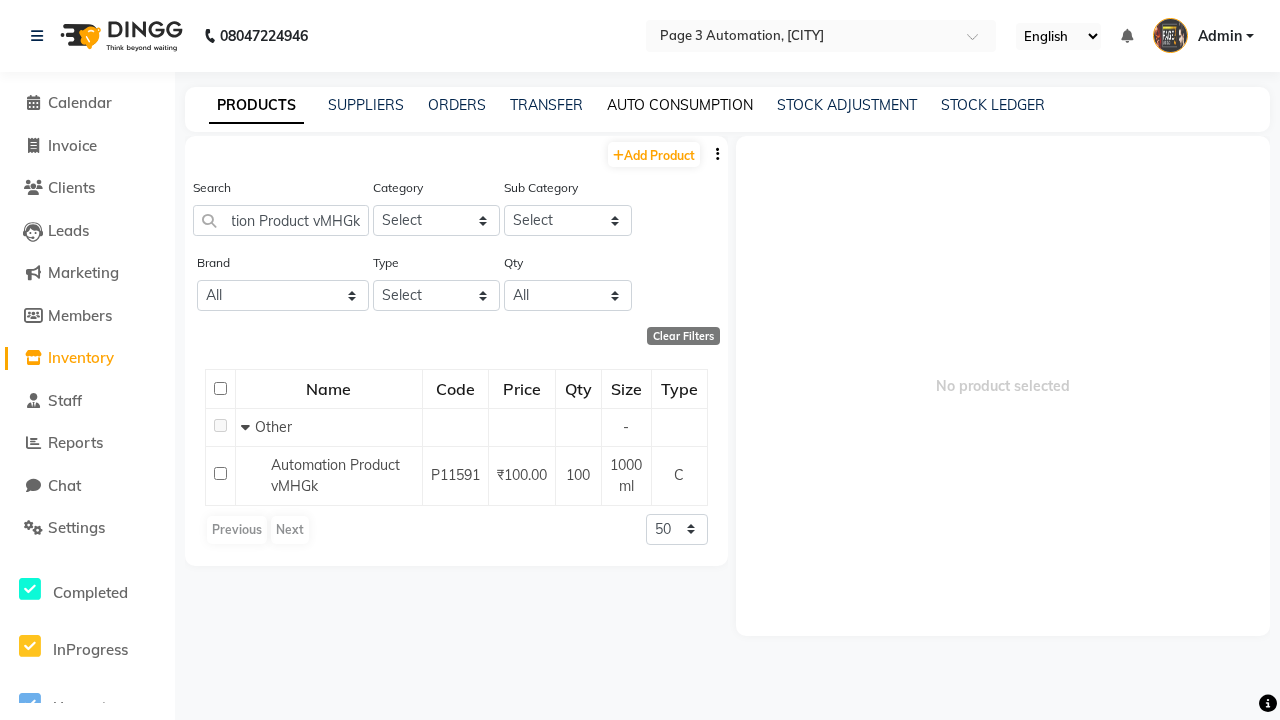 click on "AUTO CONSUMPTION" 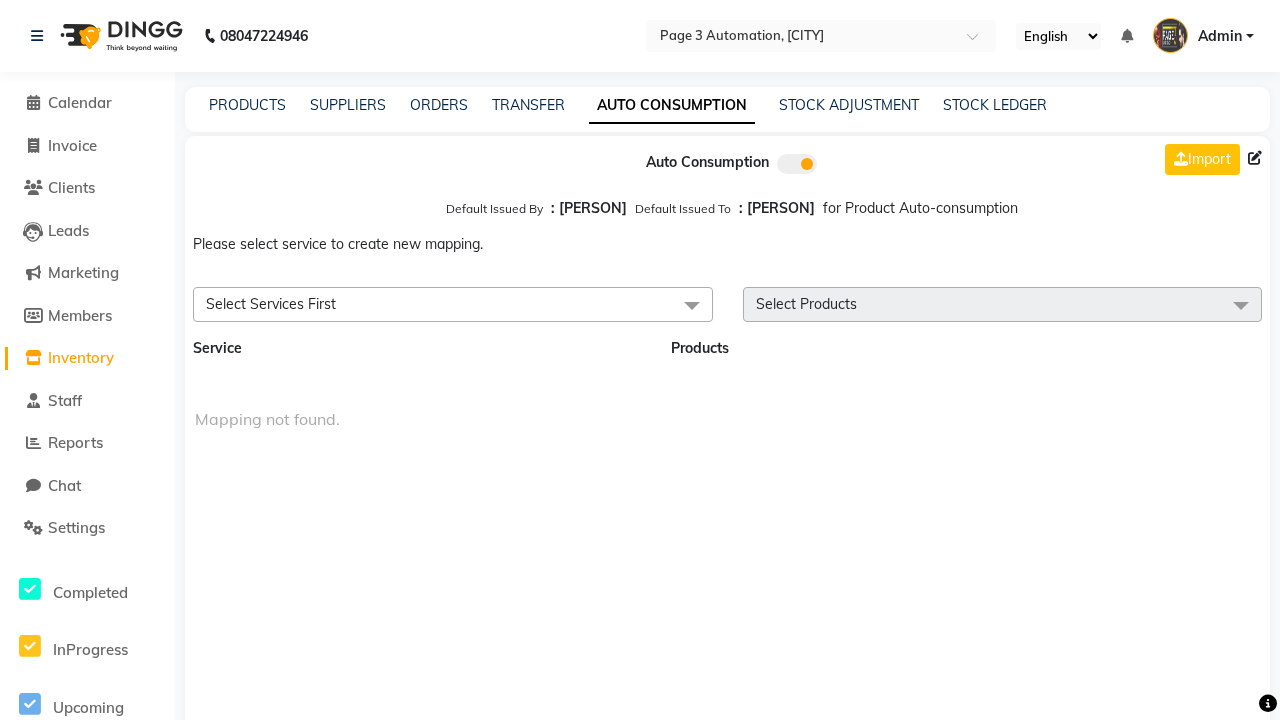 click on "Select Services First" at bounding box center [453, 304] 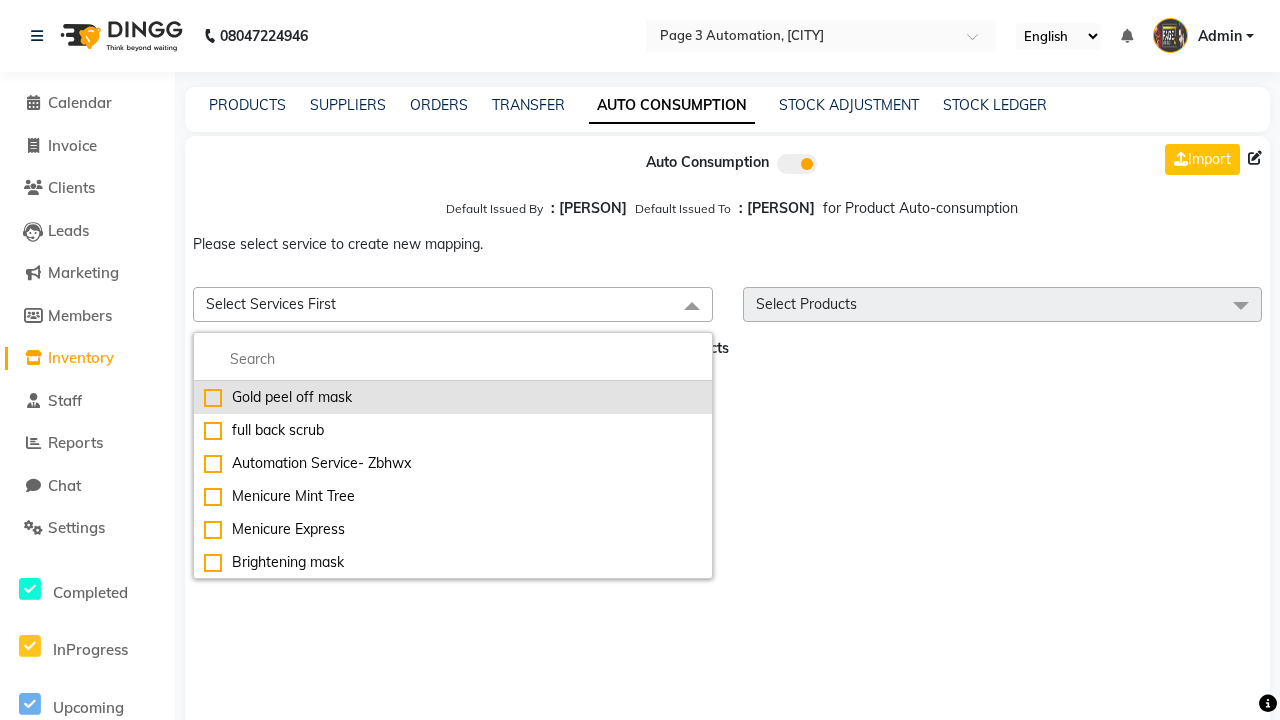 click on "Gold peel off mask" at bounding box center (453, 397) 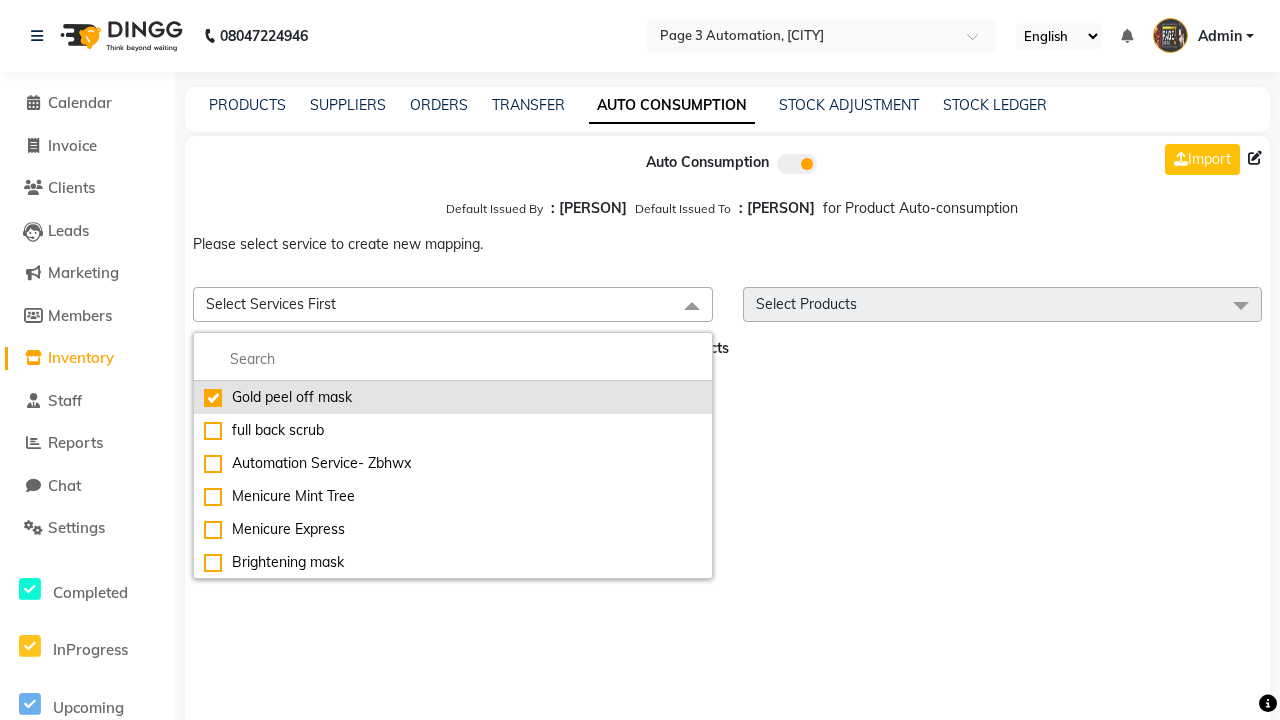 checkbox on "true" 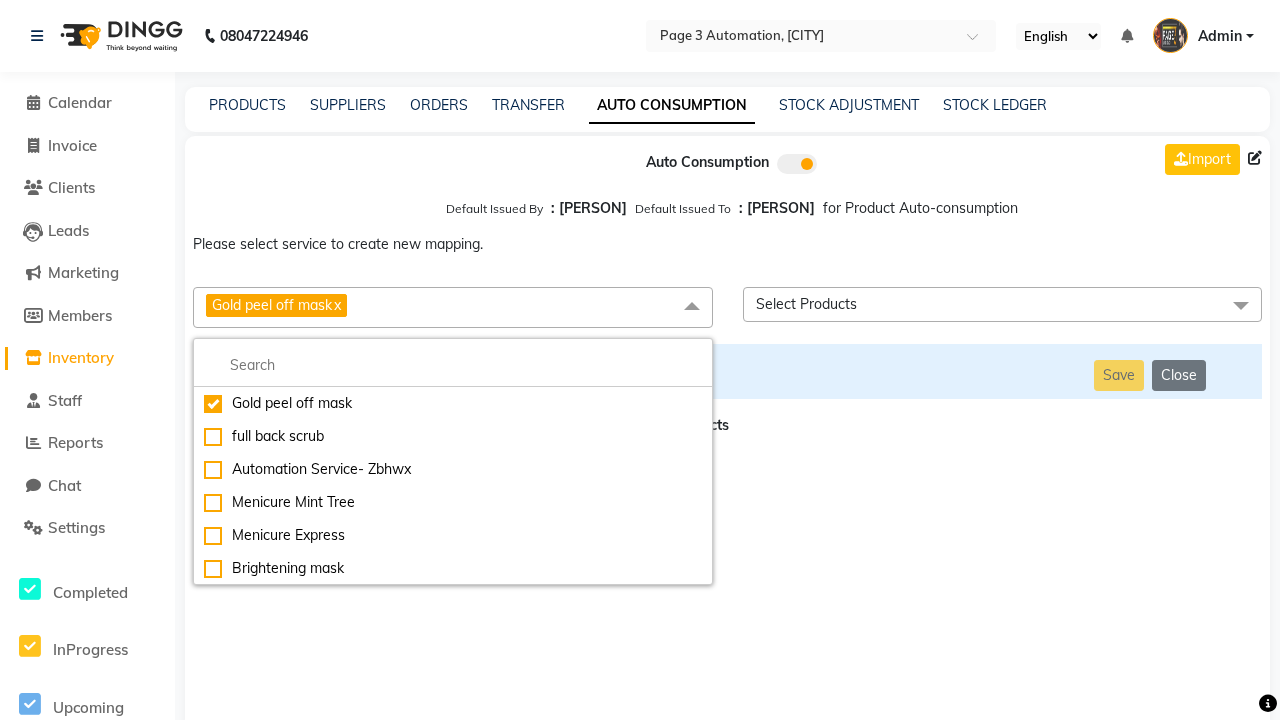click on "Select Products" at bounding box center [1003, 304] 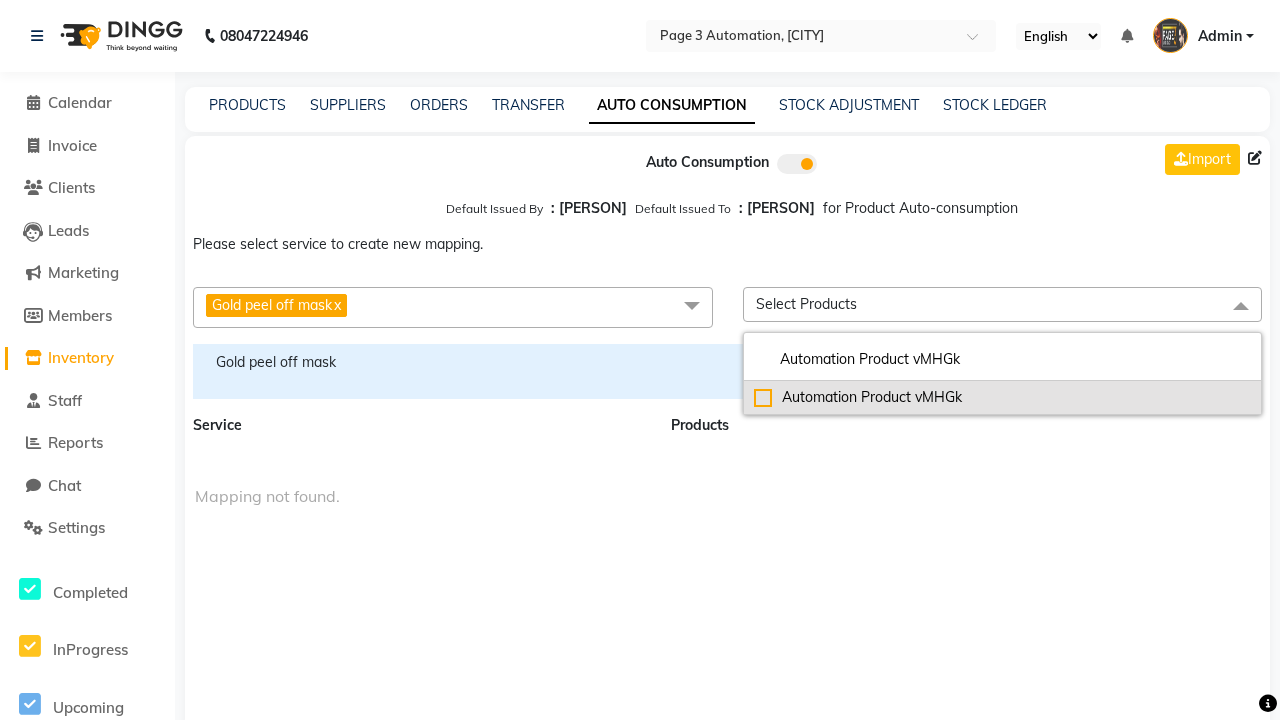 type on "Automation Product vMHGk" 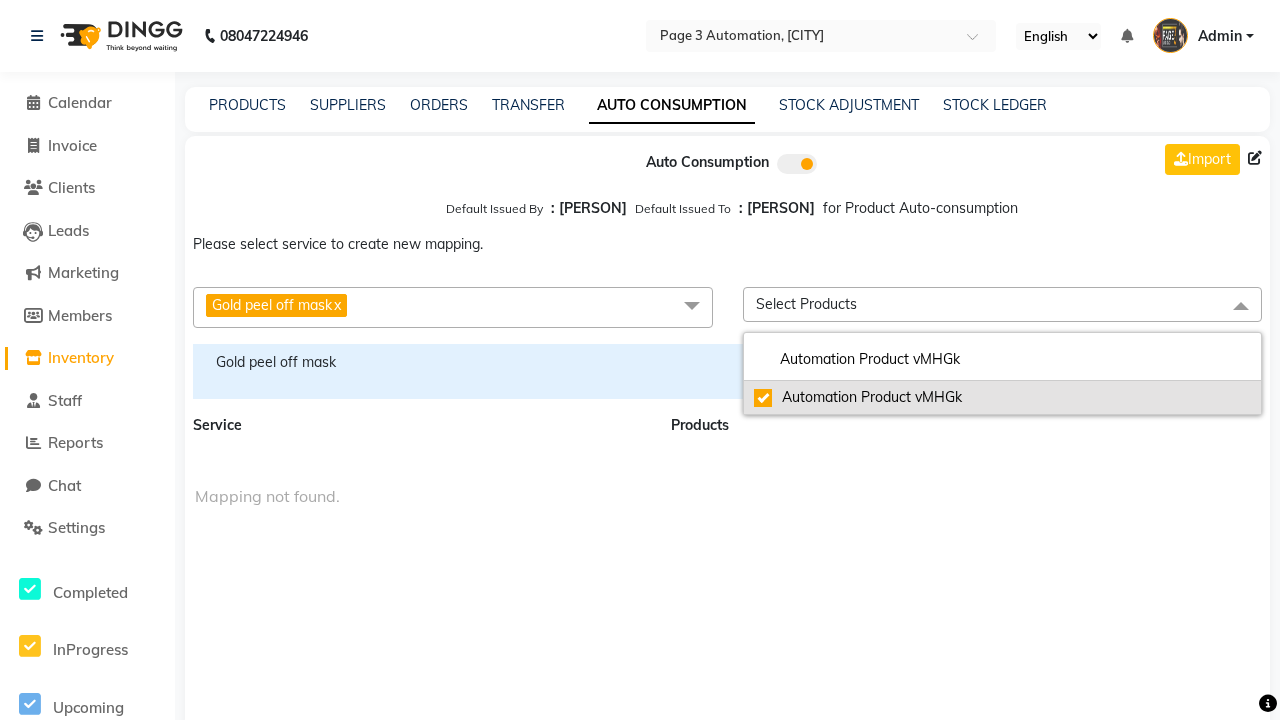 checkbox on "true" 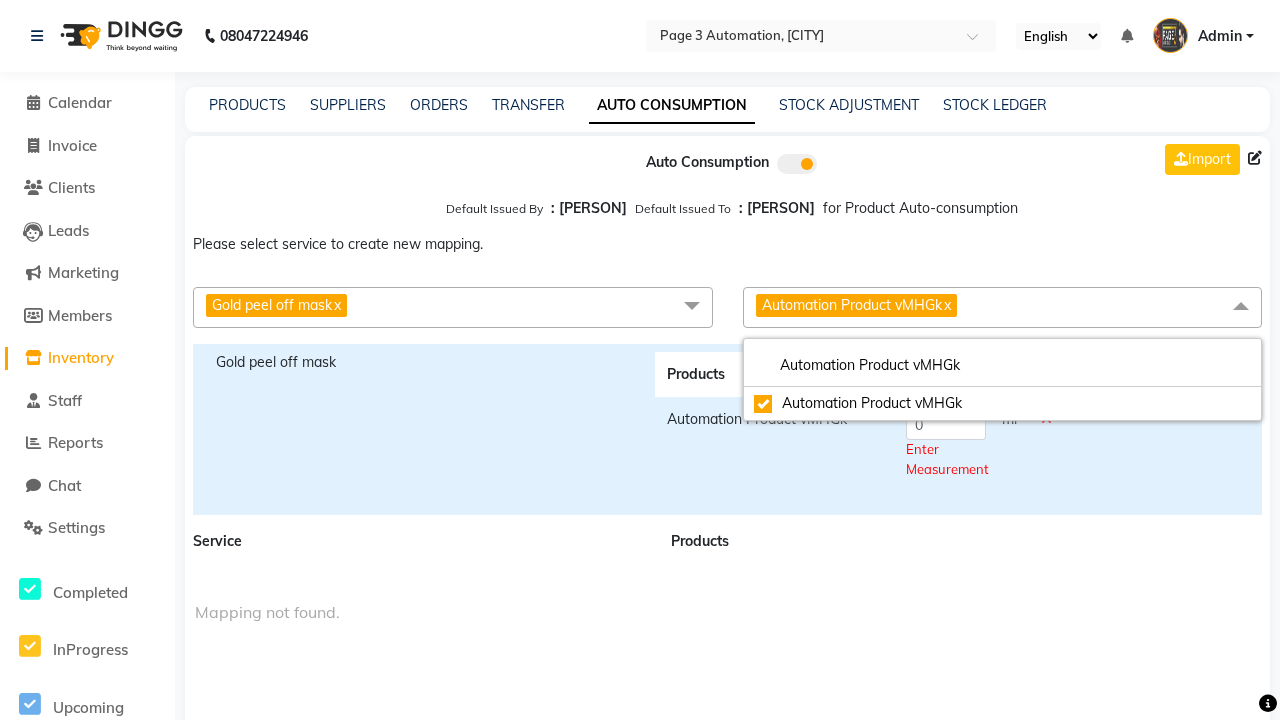 click on "Automation Product vMHGk  x" at bounding box center [1003, 307] 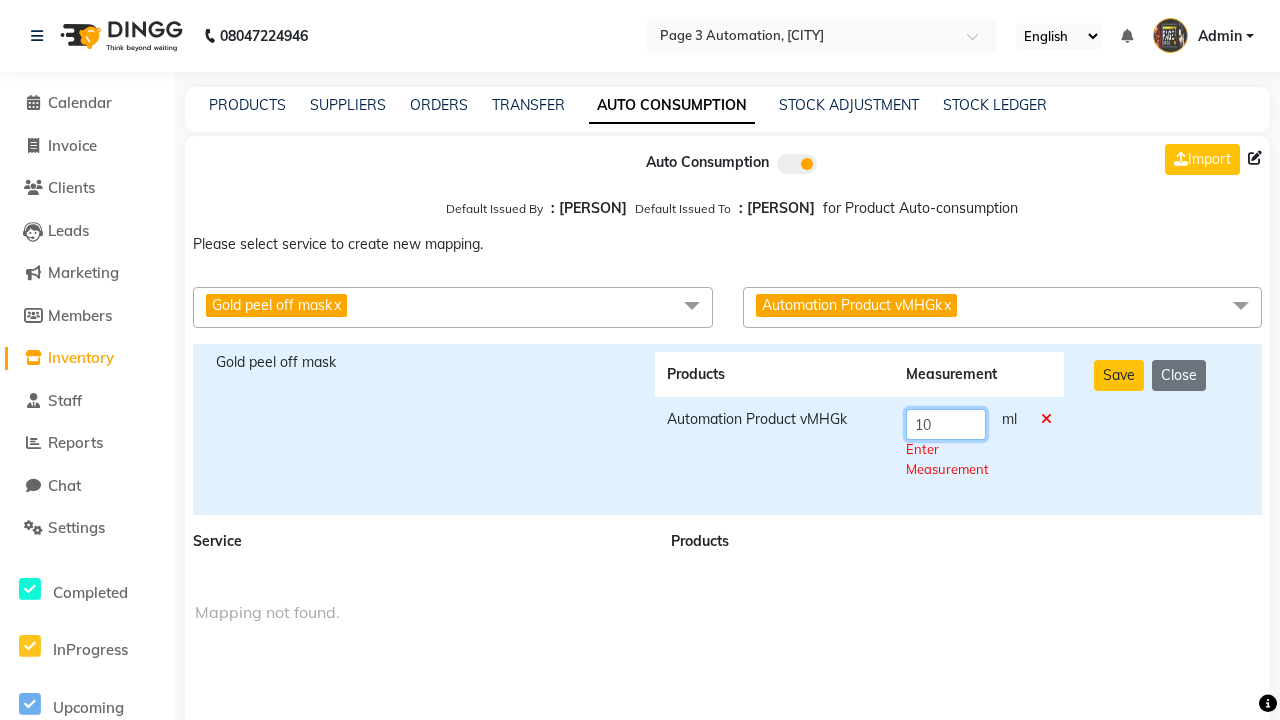 type on "10" 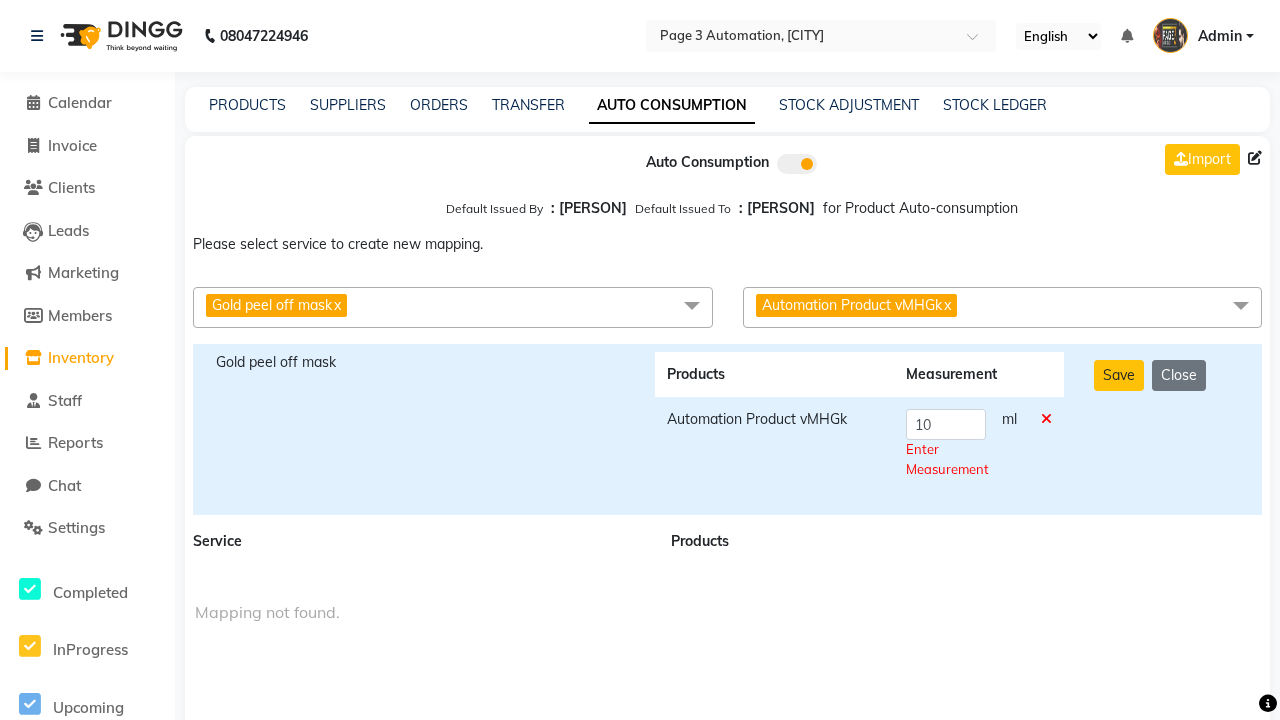 click on "Save  Close" at bounding box center (1167, 429) 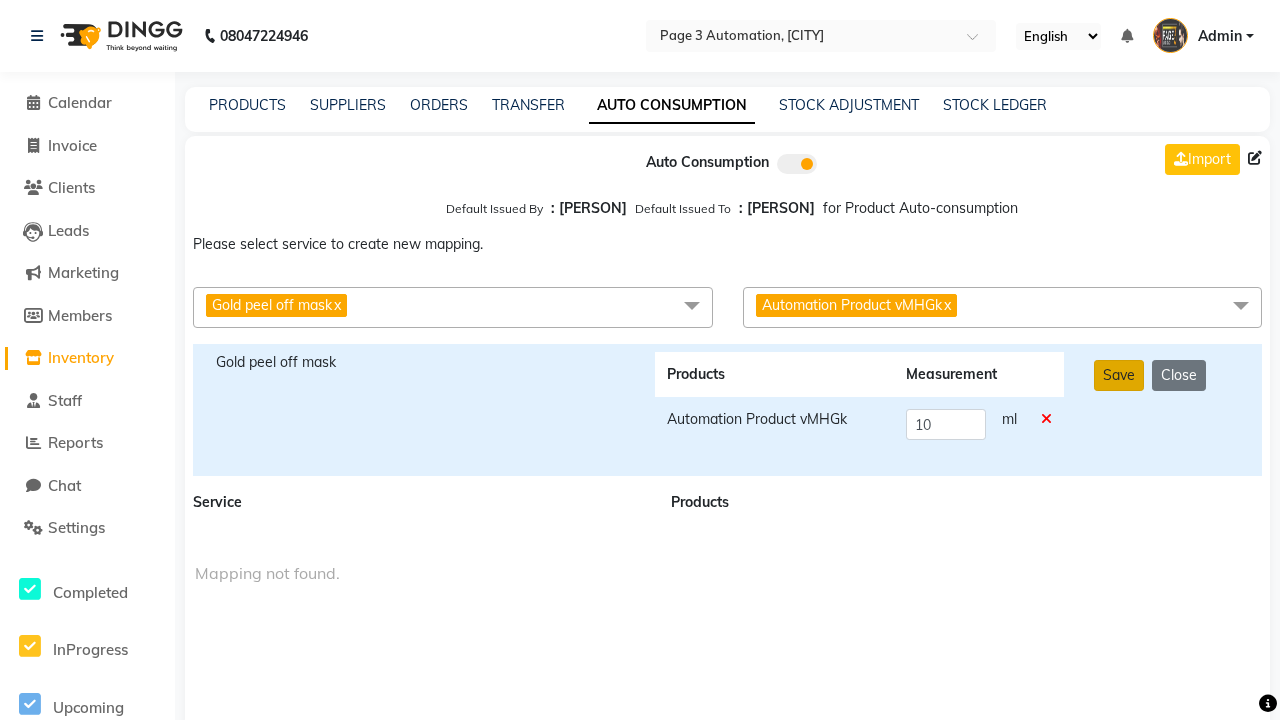 click on "Save" at bounding box center [1119, 375] 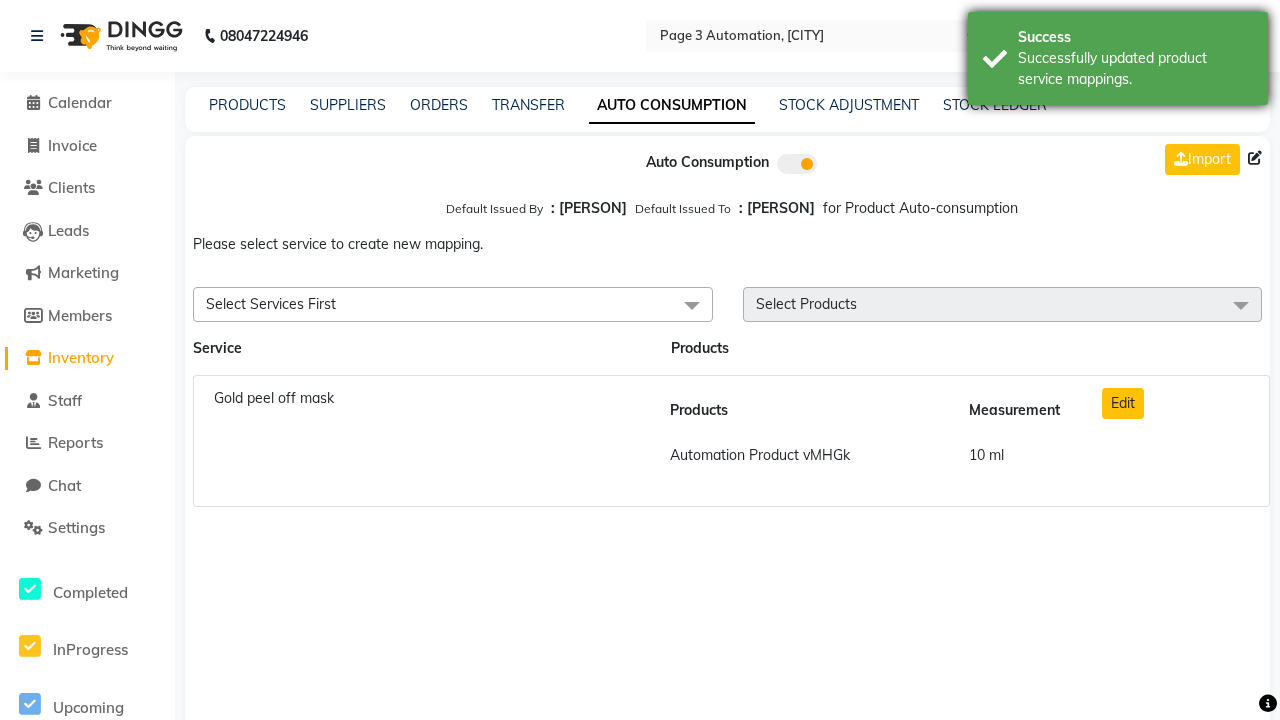 click on "Successfully updated product service mappings." at bounding box center (1135, 69) 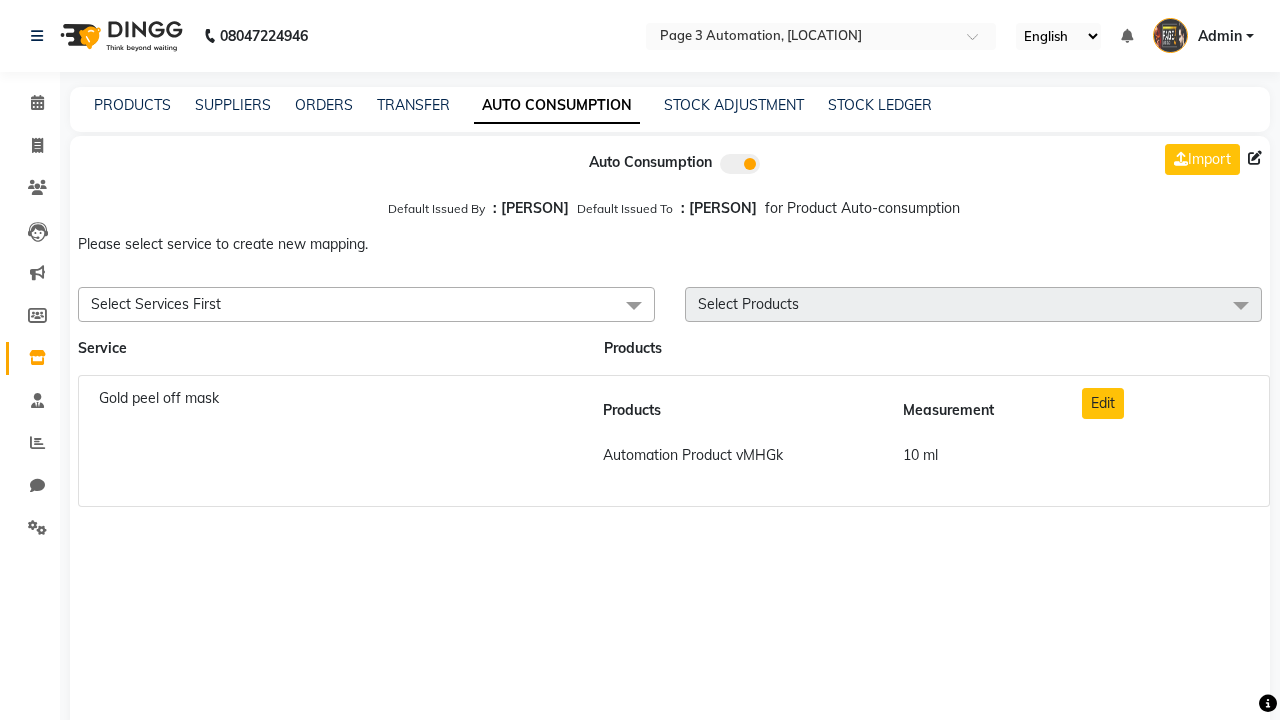 scroll, scrollTop: 0, scrollLeft: 0, axis: both 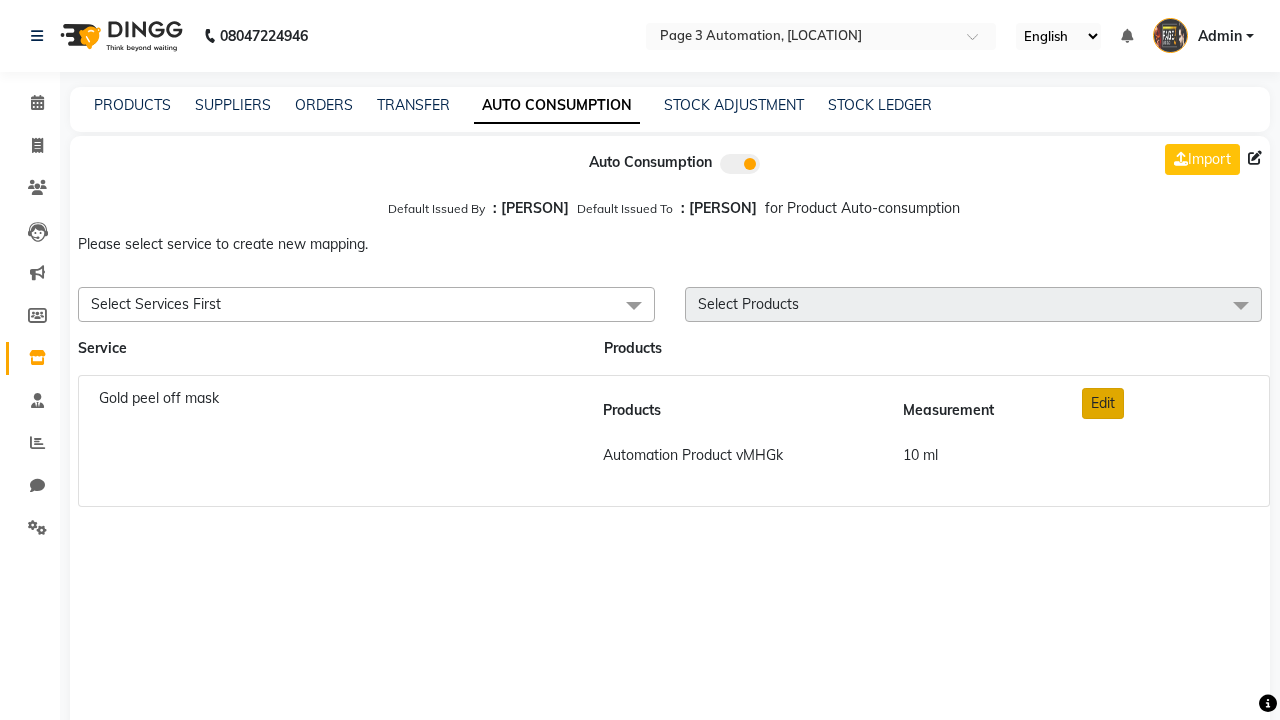 click on "Edit" at bounding box center (1103, 403) 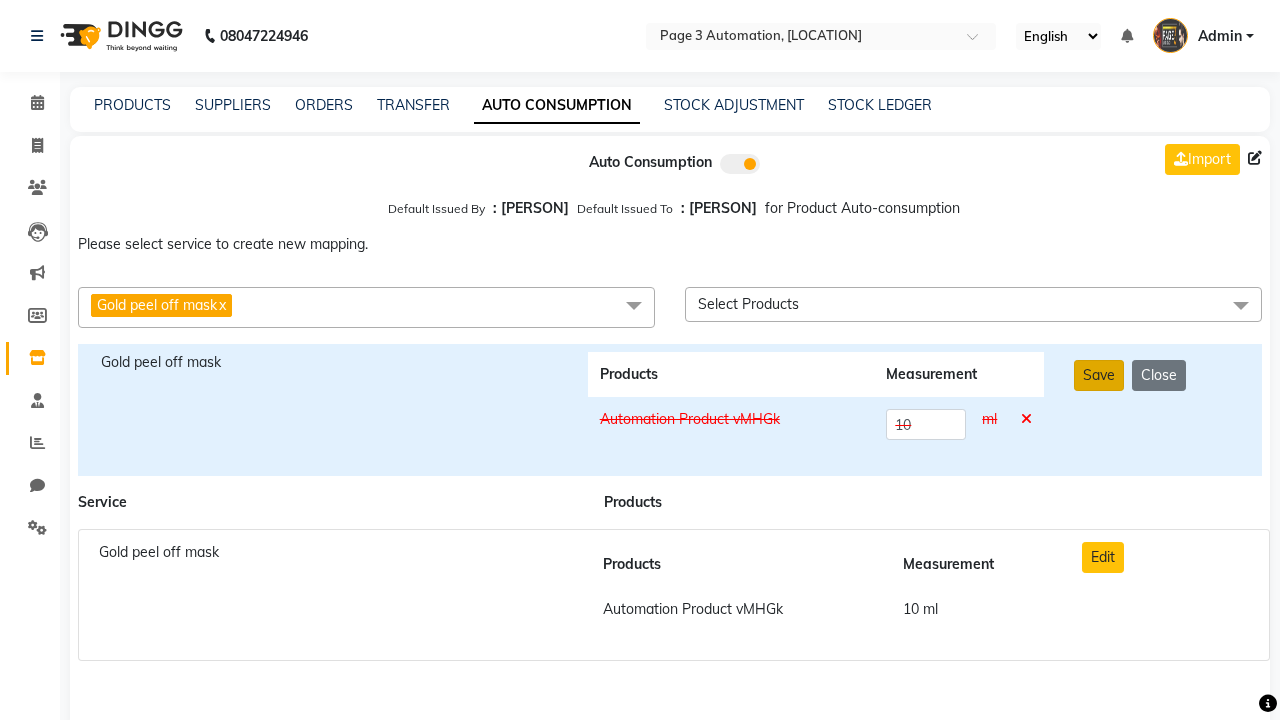 click on "Save" at bounding box center (1099, 375) 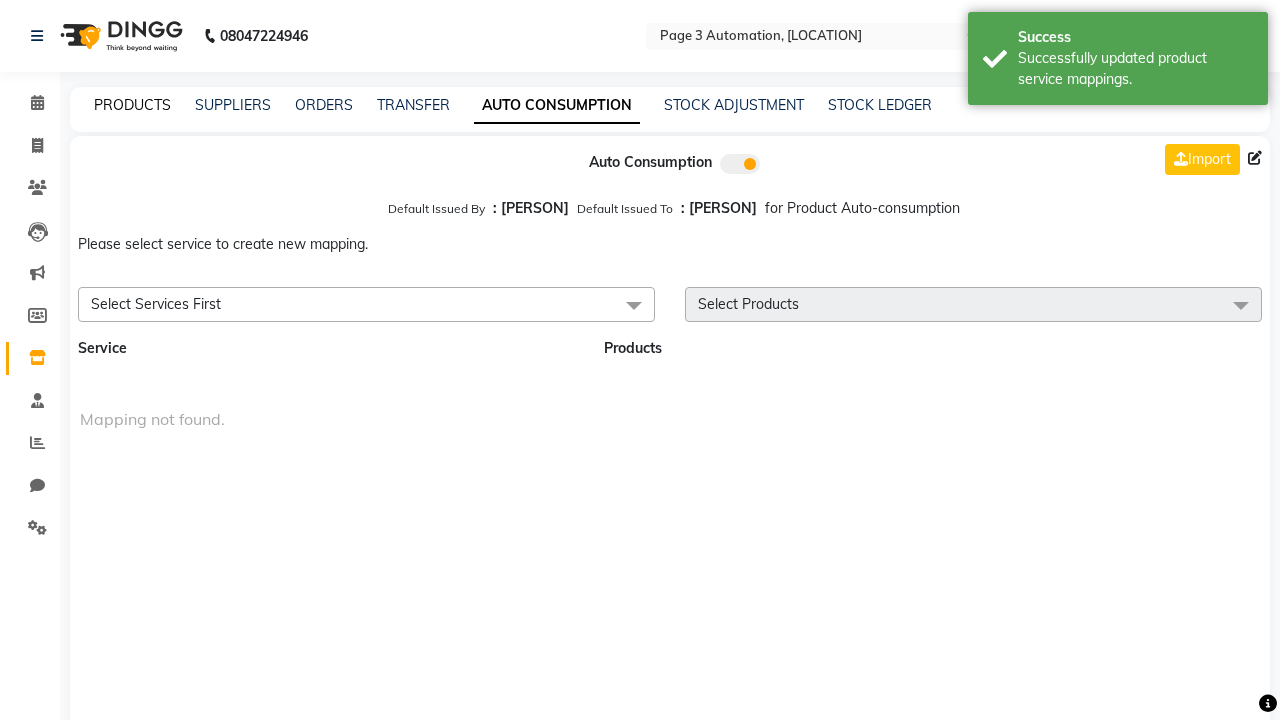 click on "Successfully updated product service mappings." at bounding box center [1135, 69] 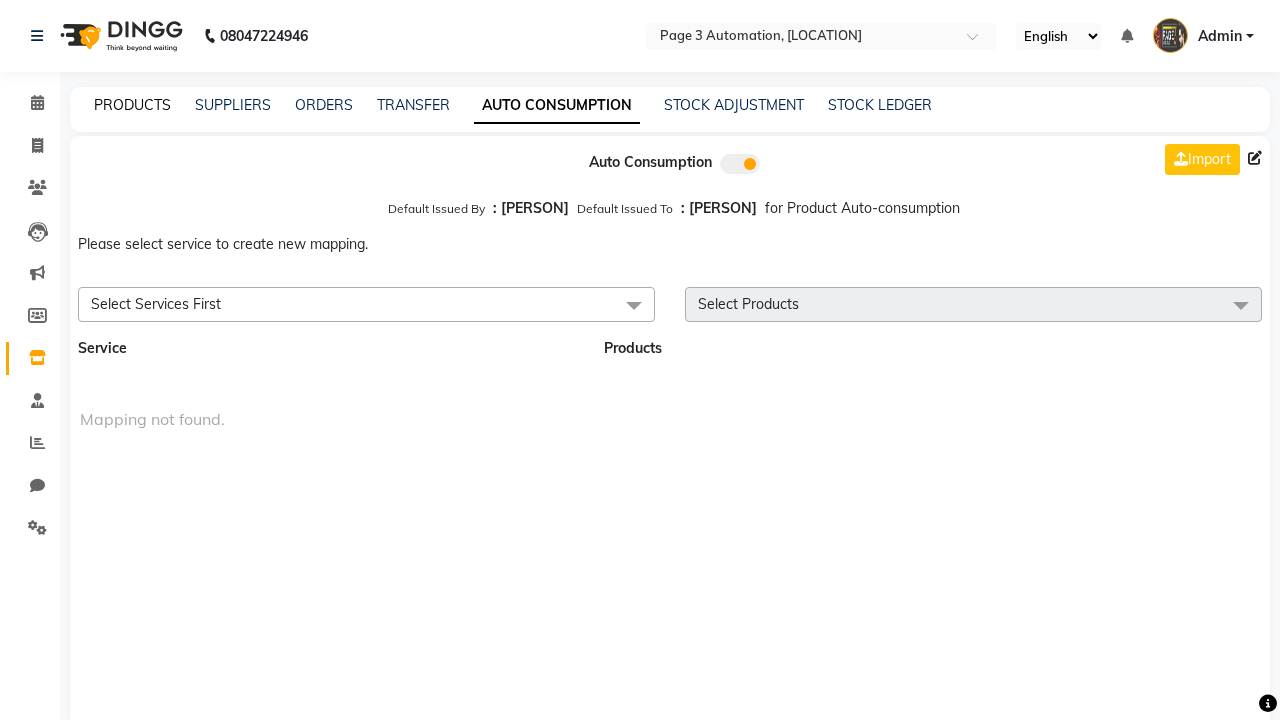 click on "PRODUCTS" 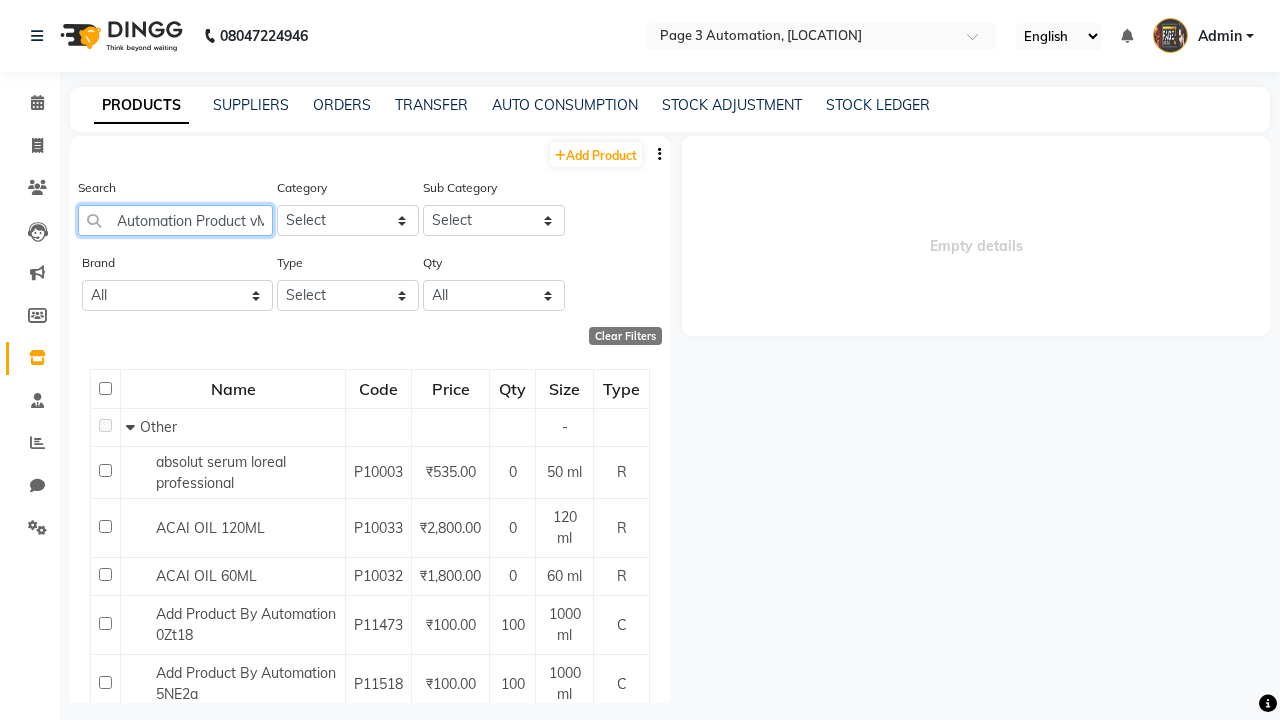 scroll, scrollTop: 0, scrollLeft: 33, axis: horizontal 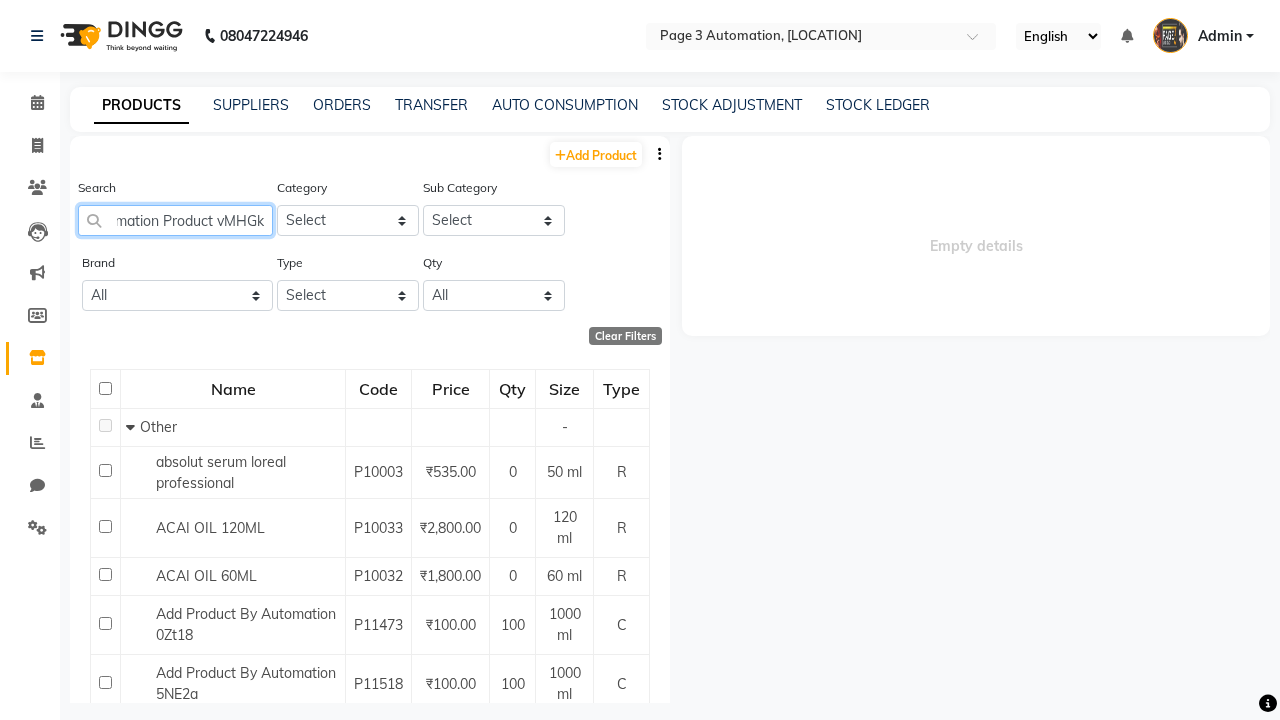 type on "Automation Product vMHGk" 